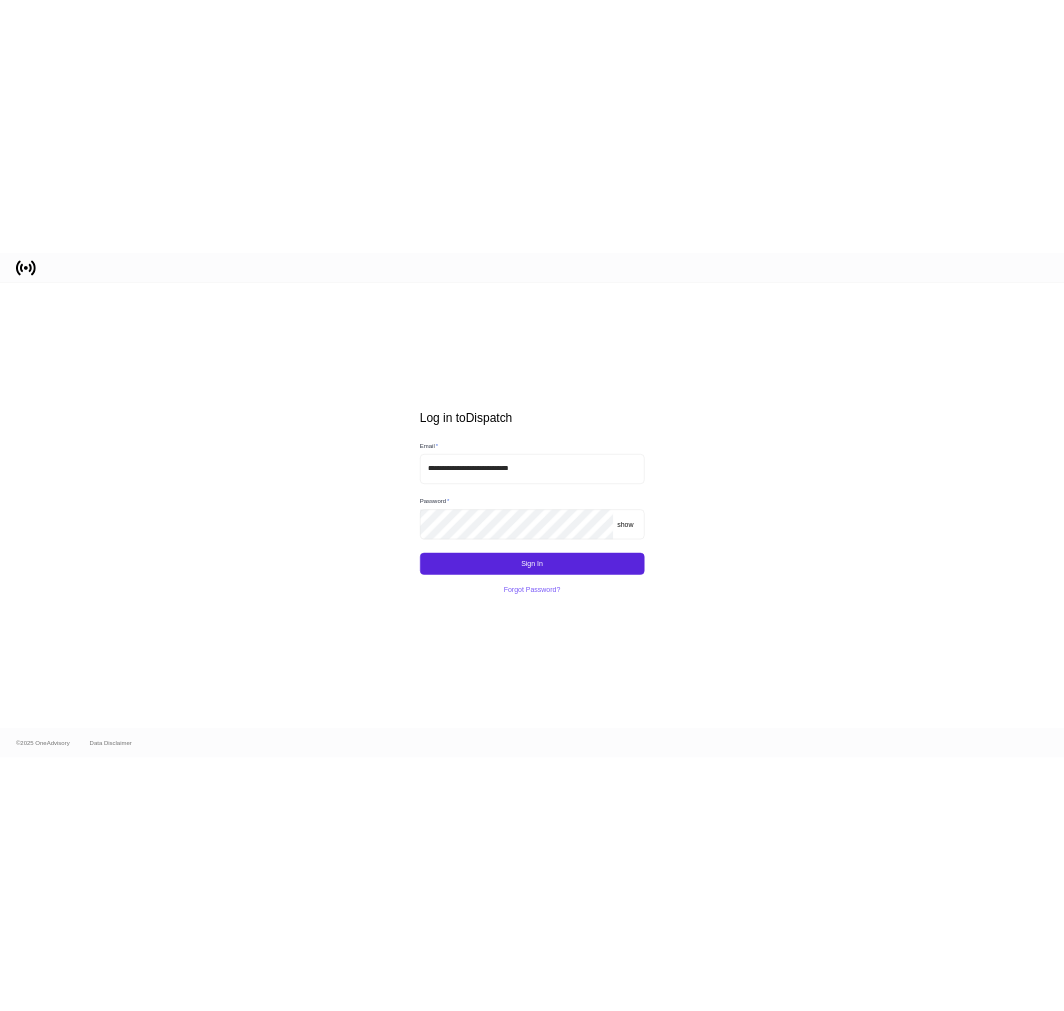 scroll, scrollTop: 0, scrollLeft: 0, axis: both 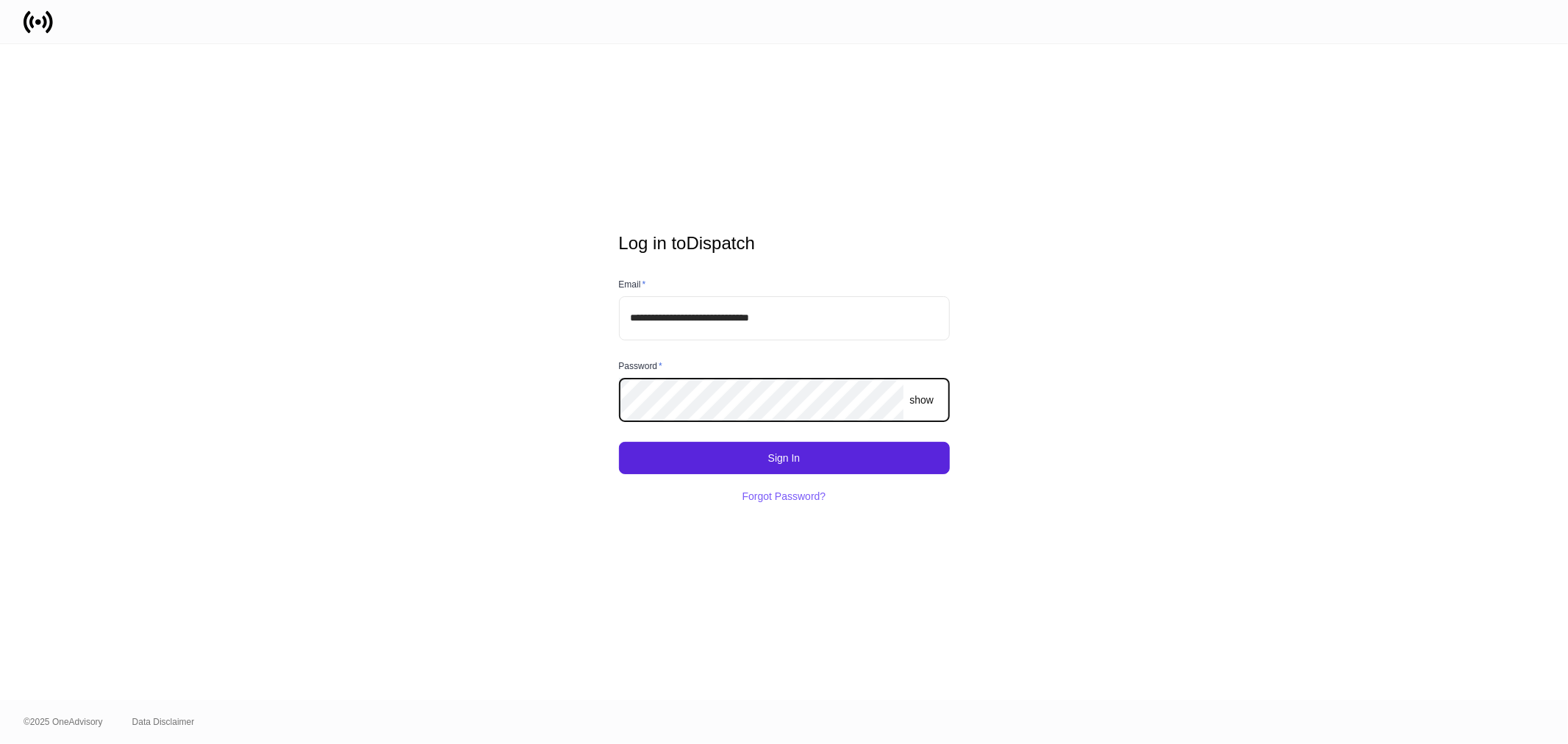 click on "Sign In" at bounding box center (784, 458) 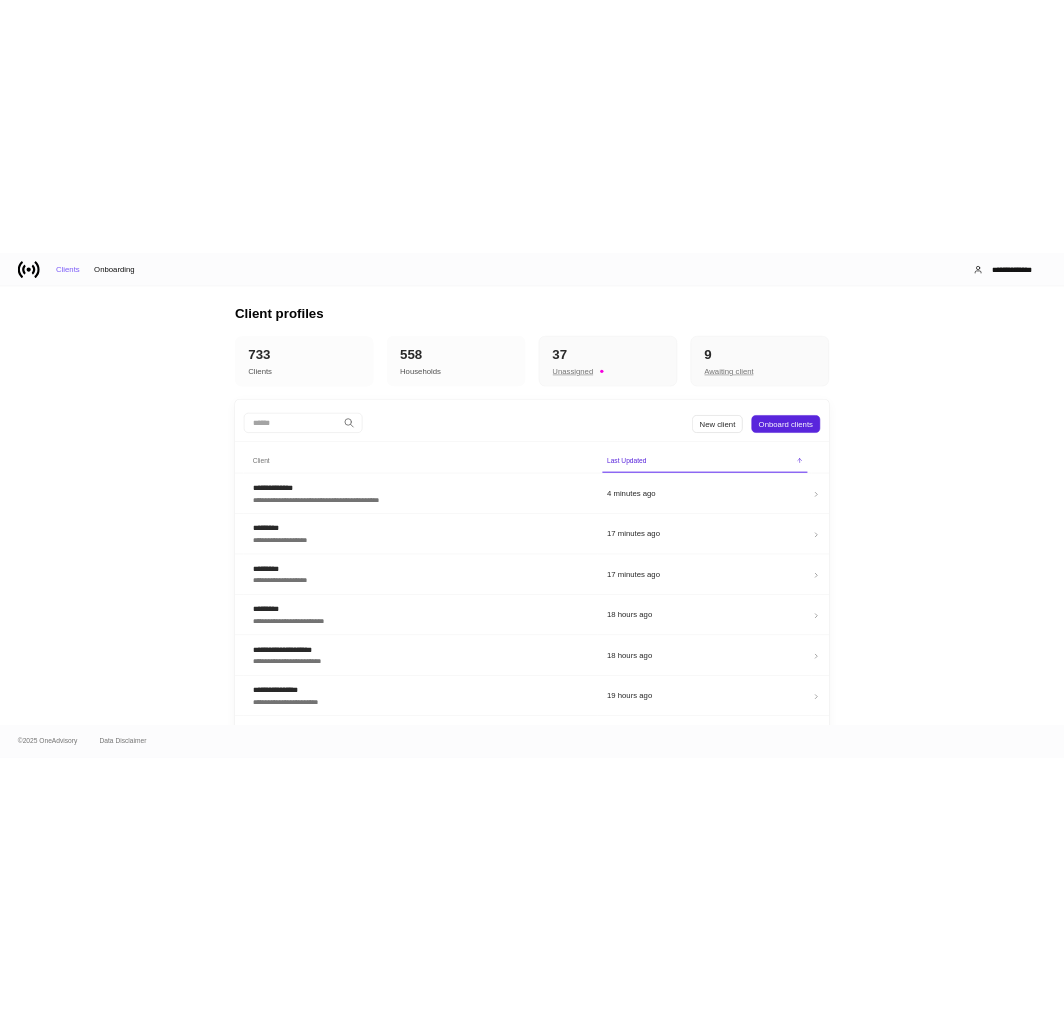 scroll, scrollTop: 0, scrollLeft: 0, axis: both 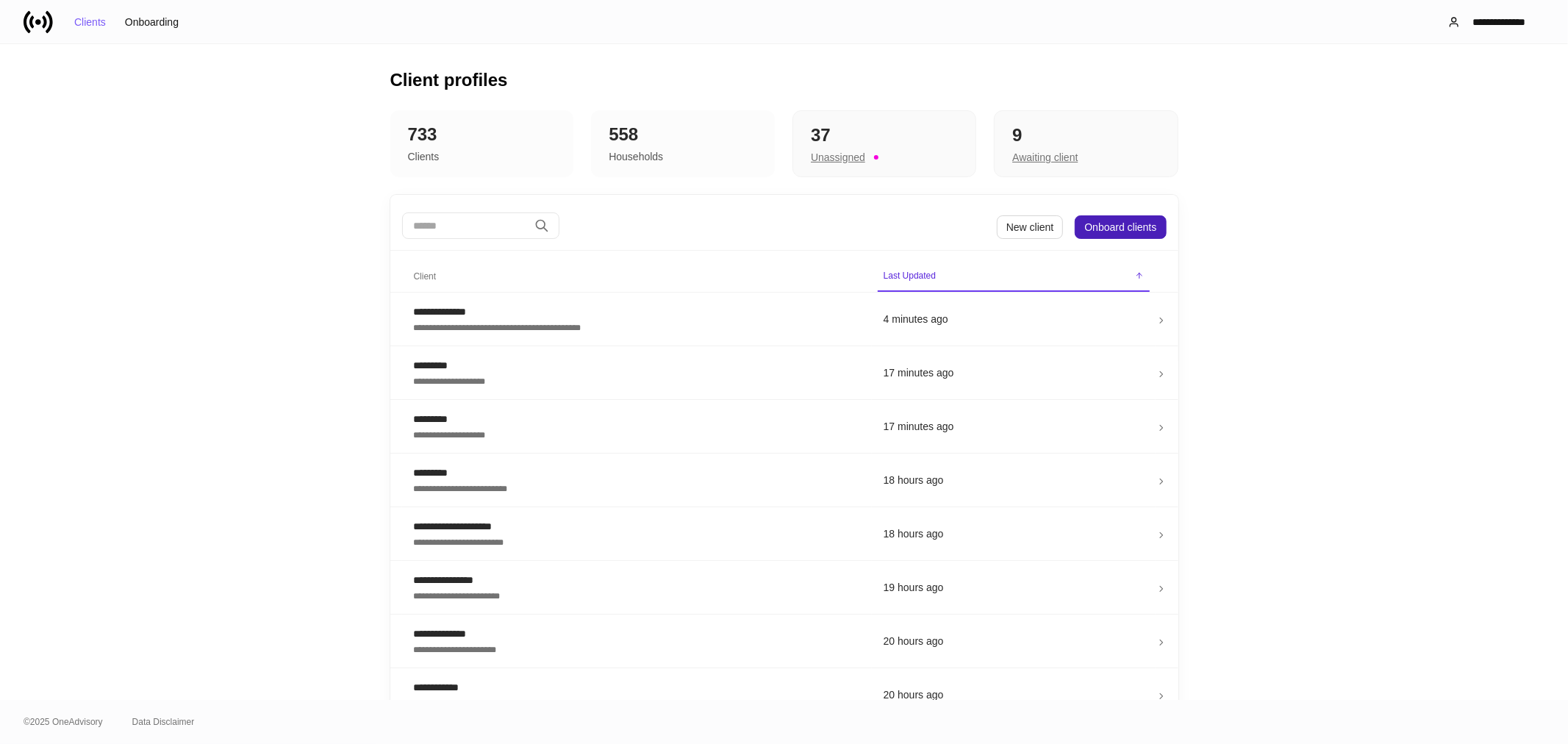click on "Onboard clients" at bounding box center (1120, 227) 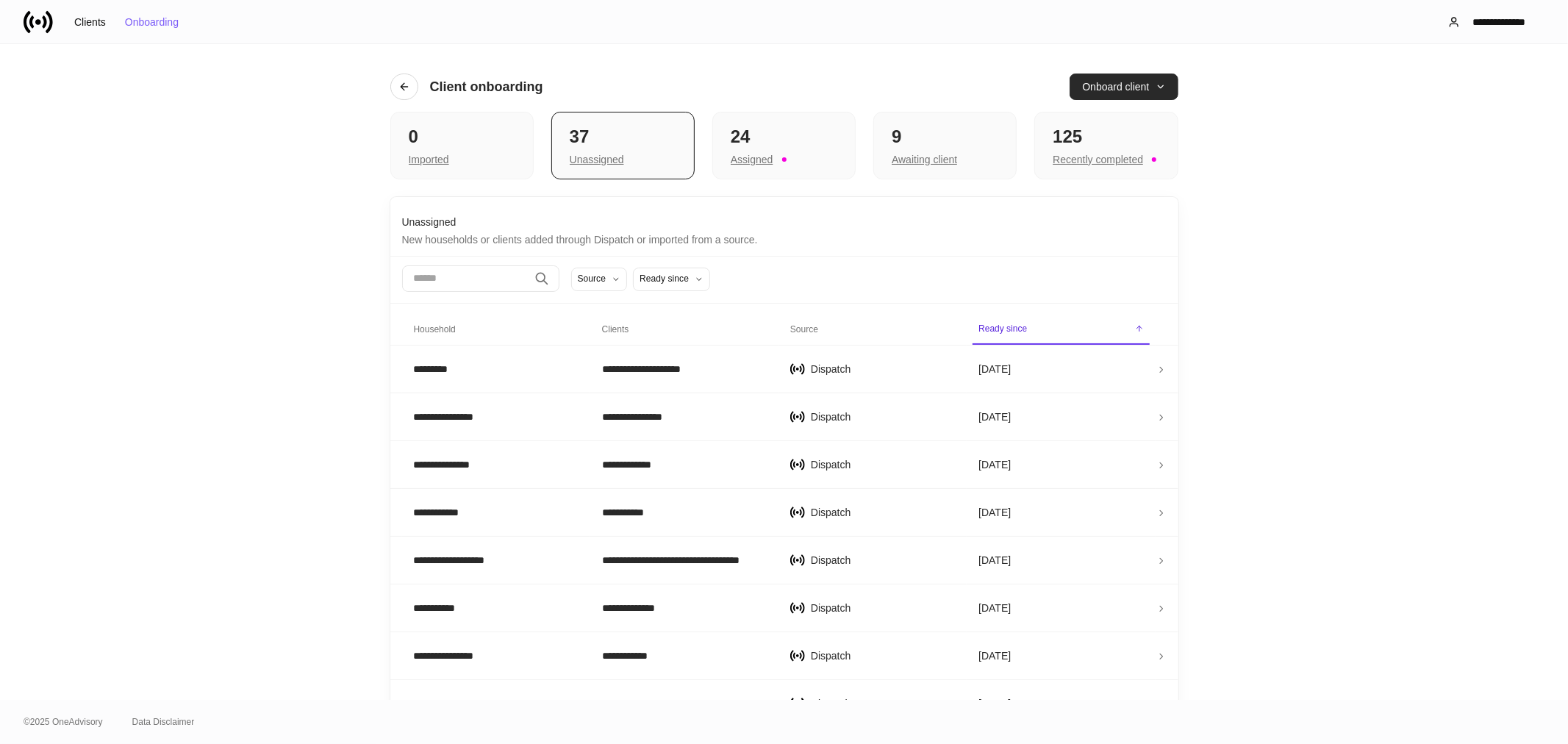 click on "Onboard client" at bounding box center (1123, 87) 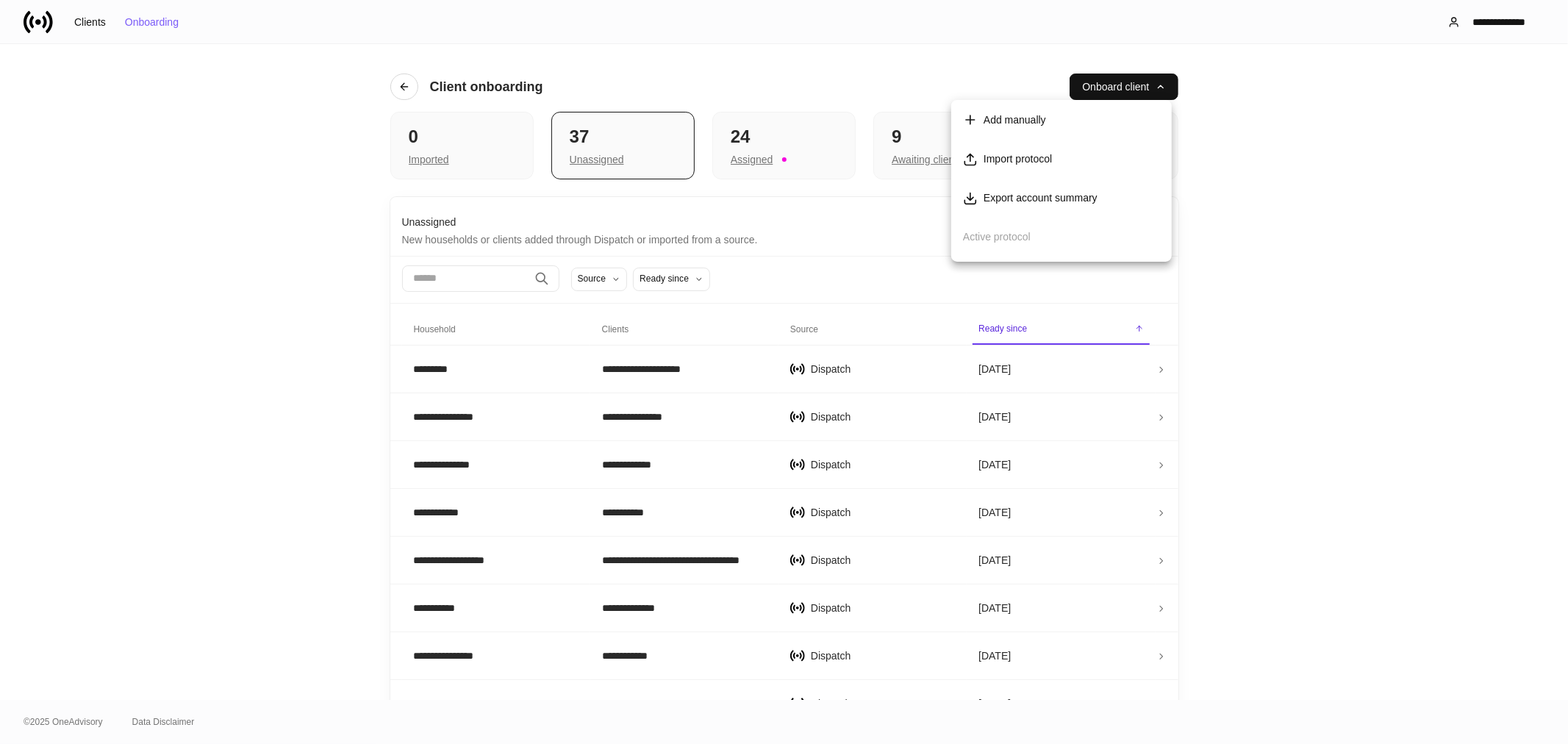 click on "Export account summary" at bounding box center [1040, 198] 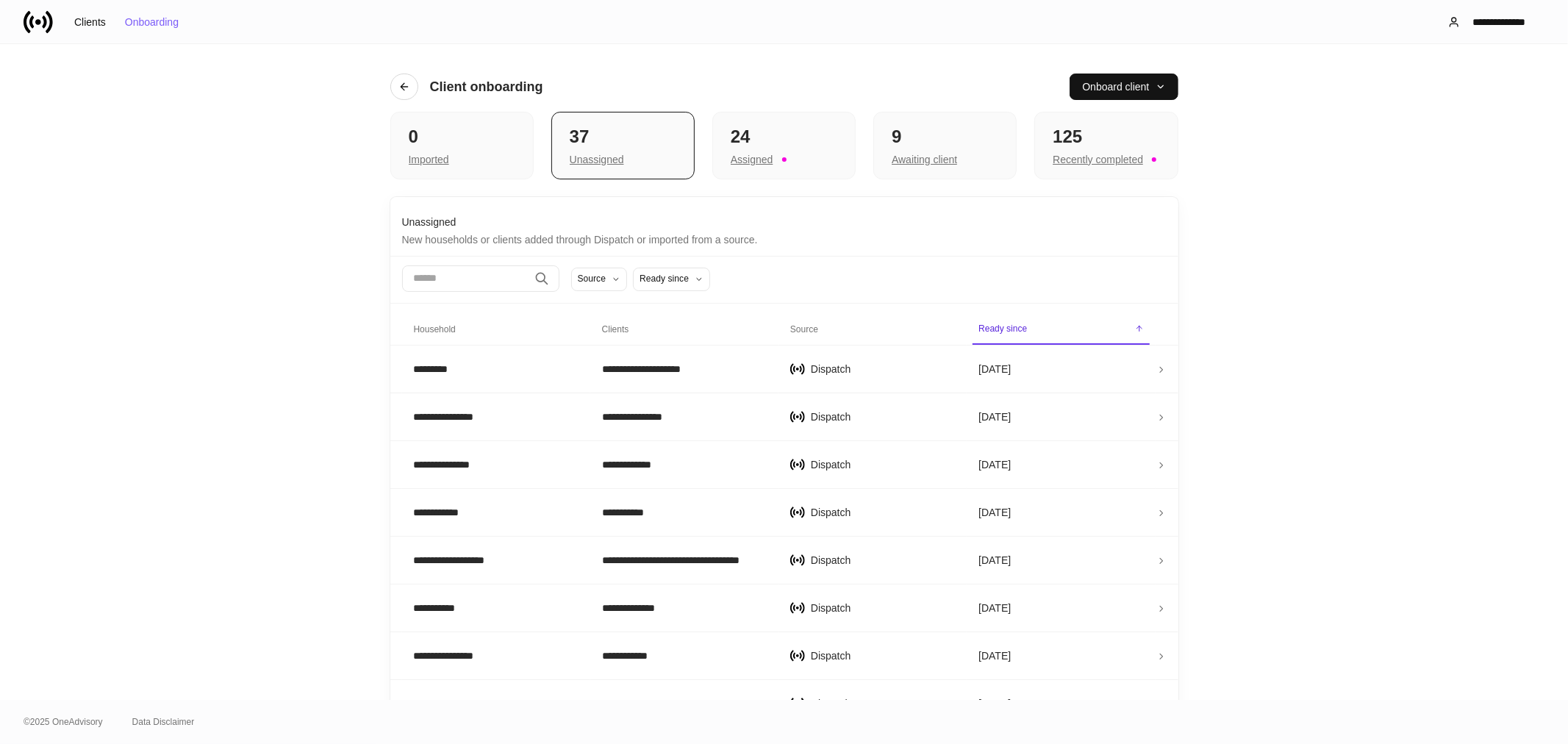 click at bounding box center [465, 279] 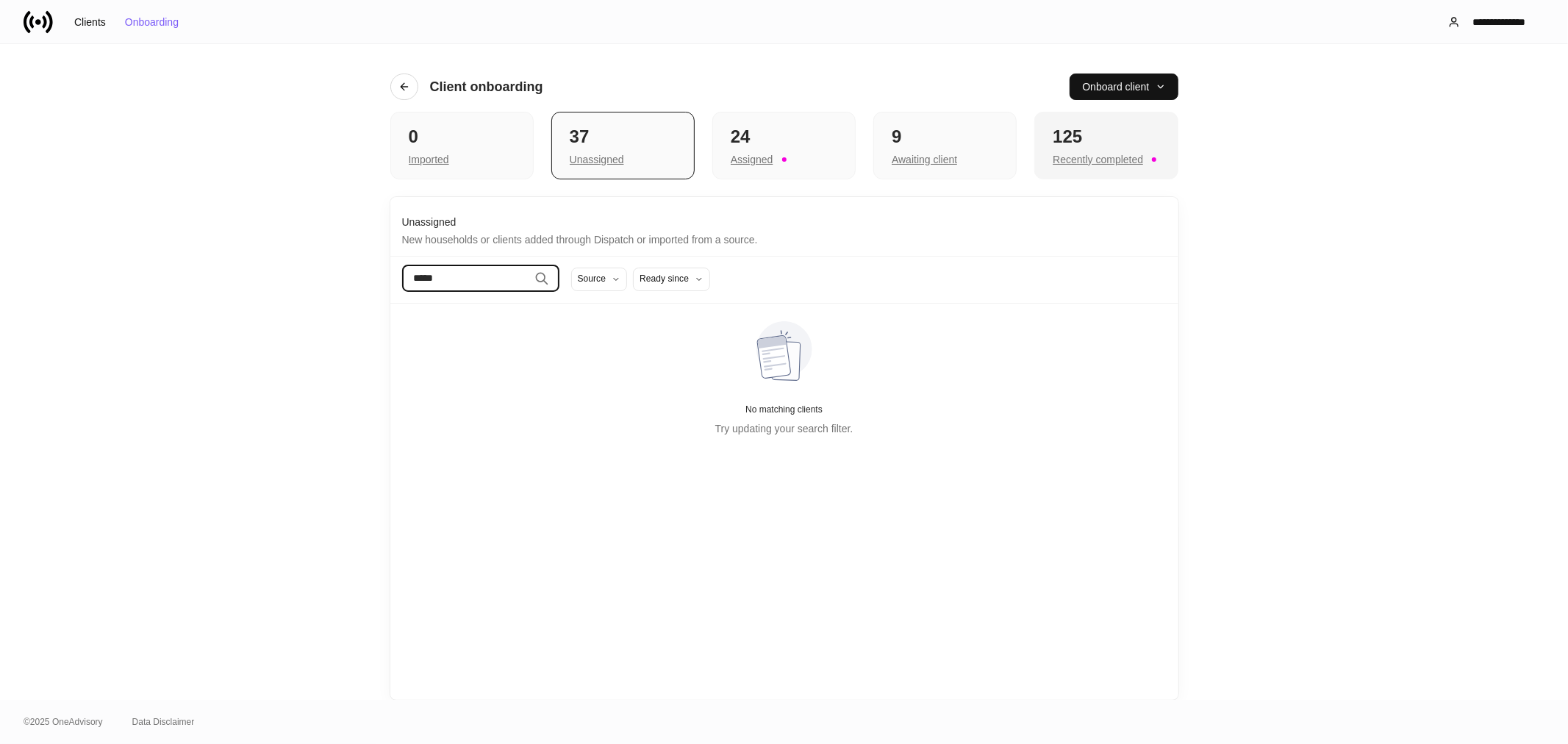 type on "*****" 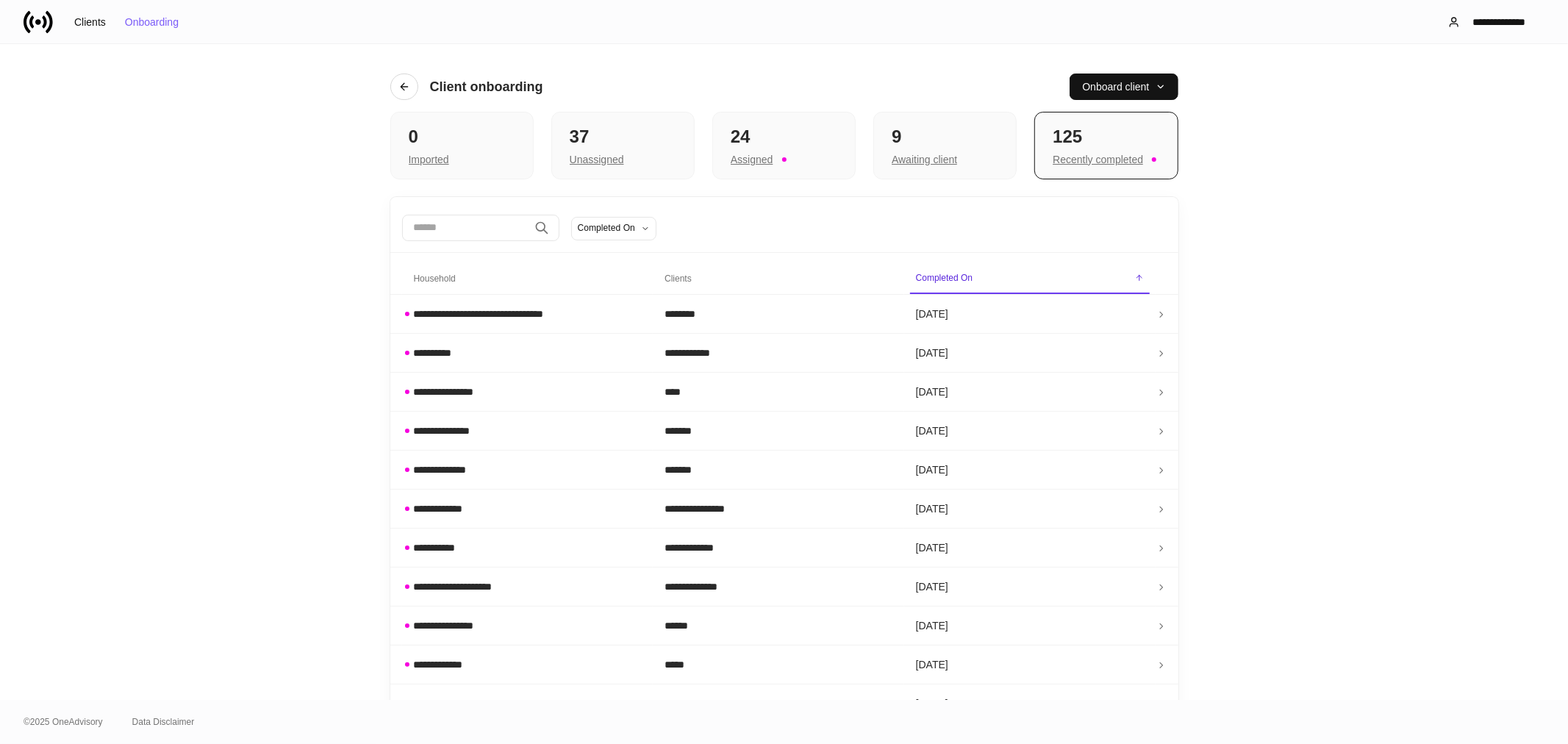 click at bounding box center (465, 228) 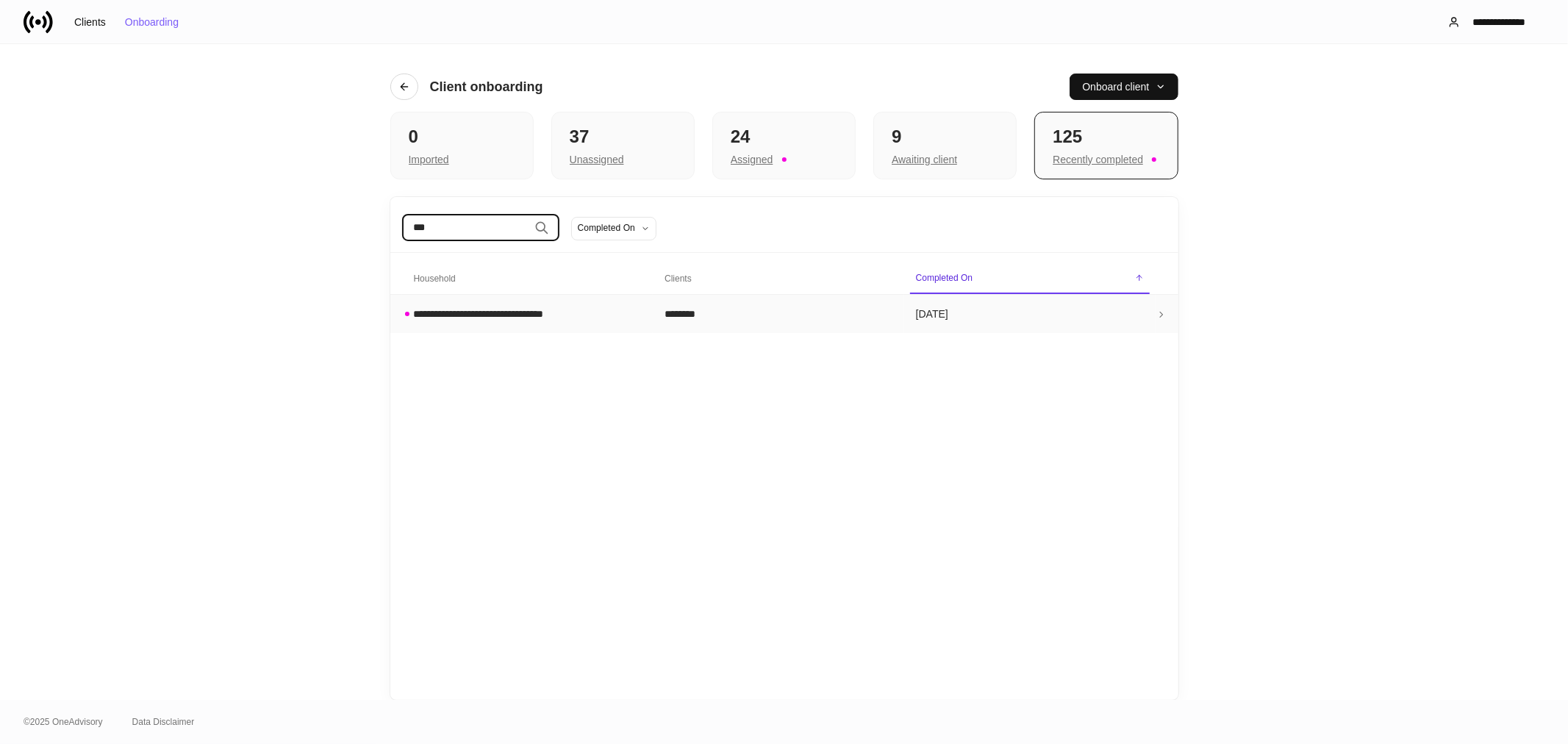 type on "***" 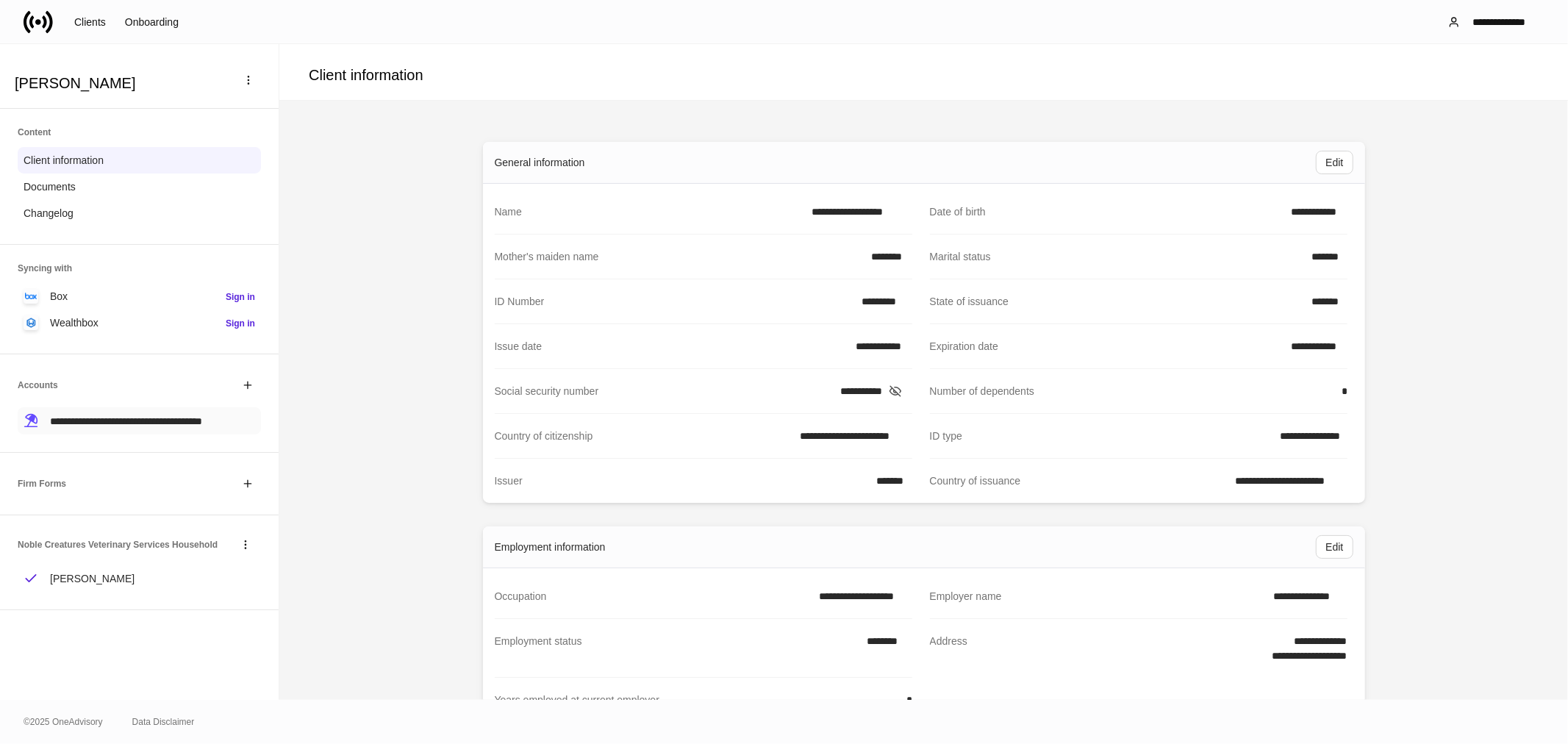 click on "**********" at bounding box center (126, 421) 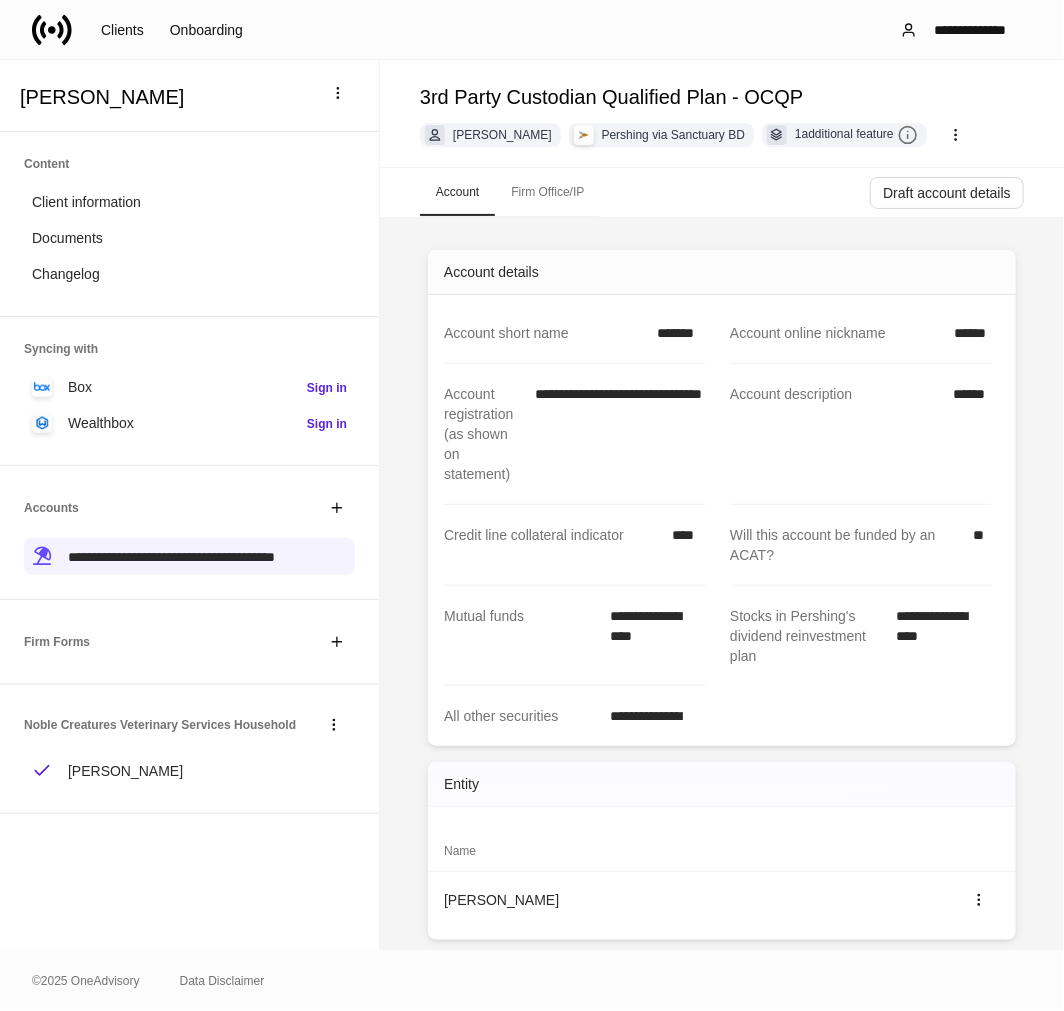 scroll, scrollTop: 111, scrollLeft: 0, axis: vertical 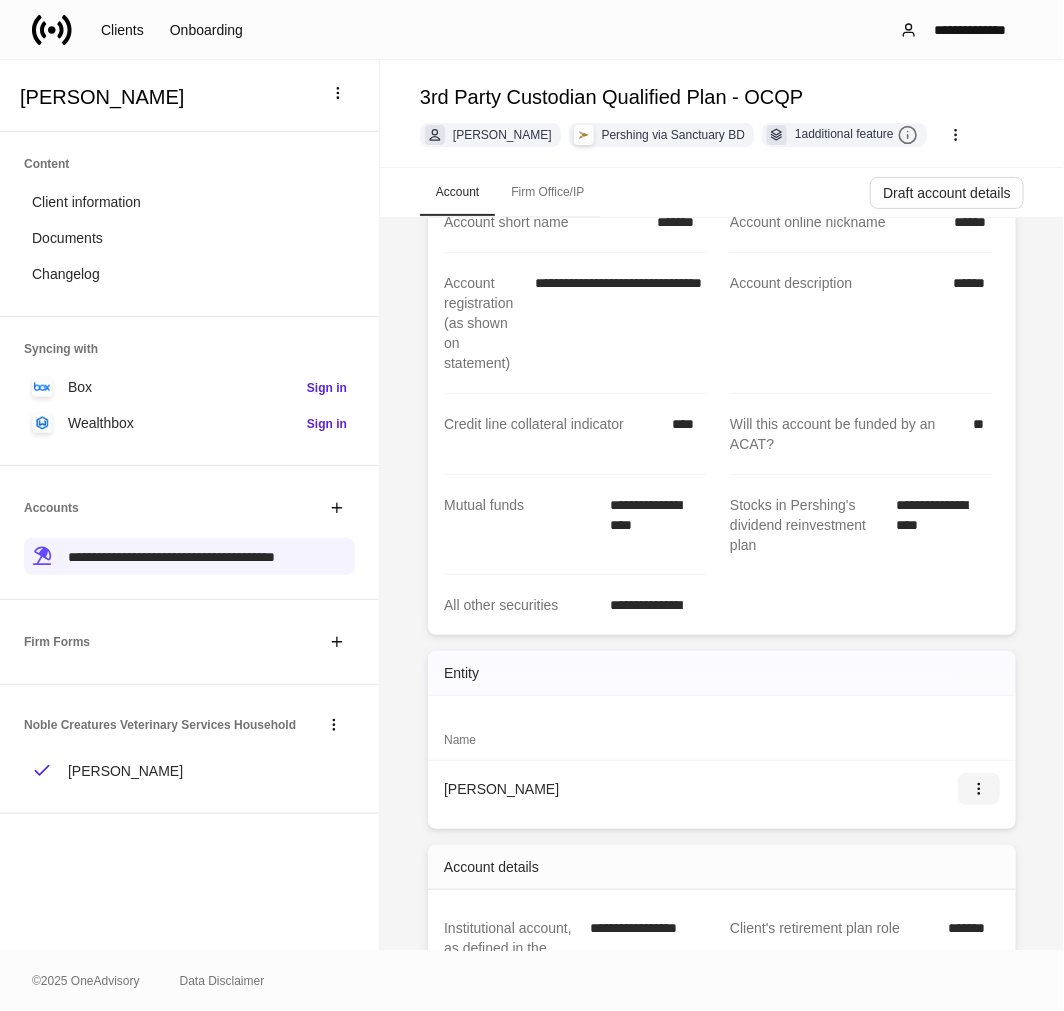 click 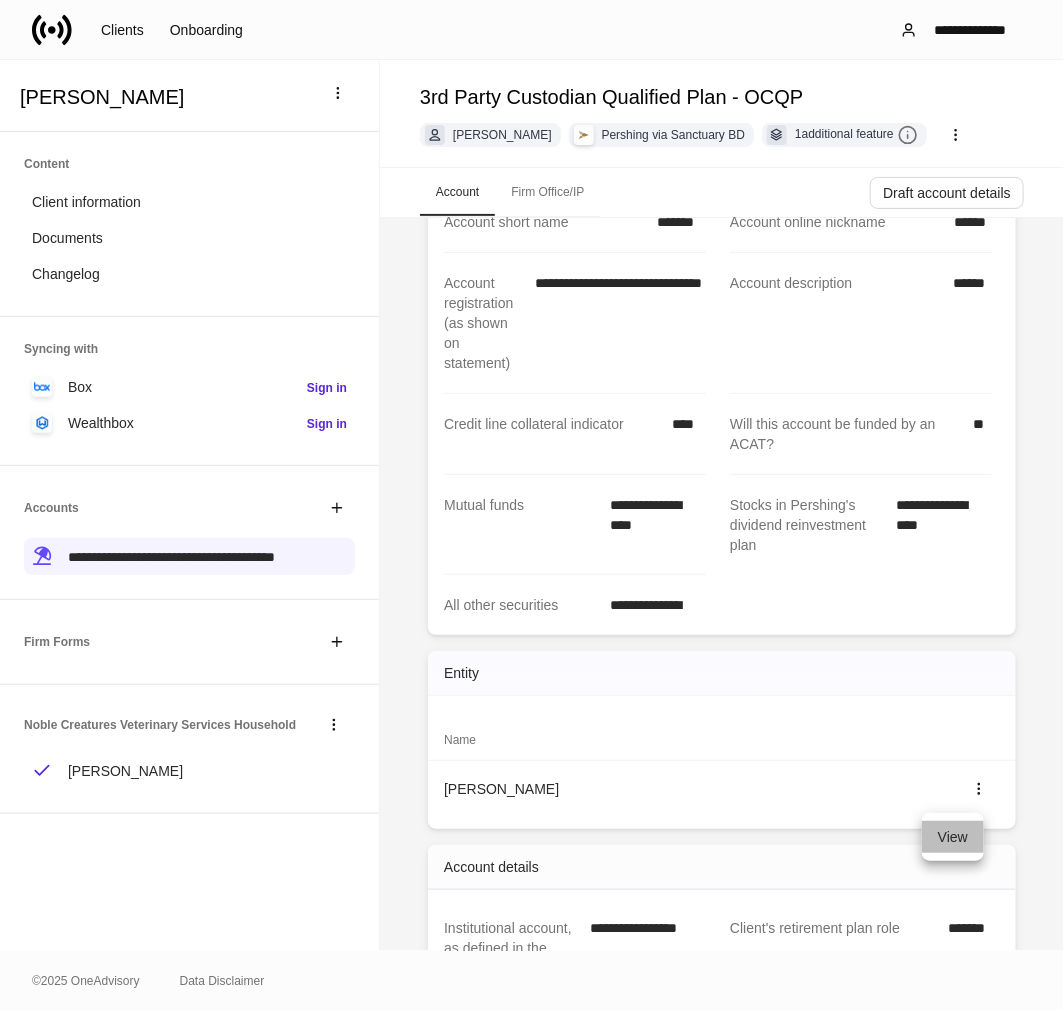 click on "View" at bounding box center [953, 837] 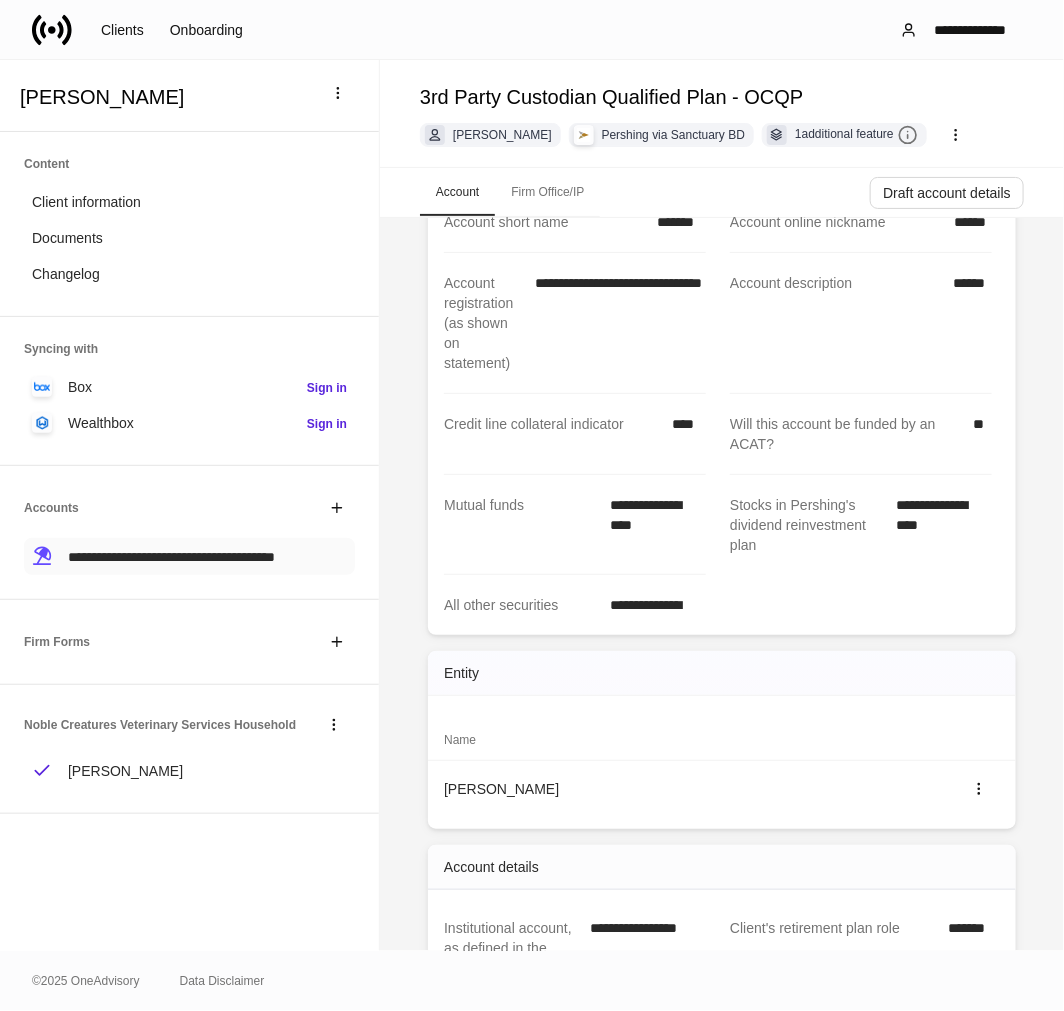 scroll, scrollTop: 0, scrollLeft: 0, axis: both 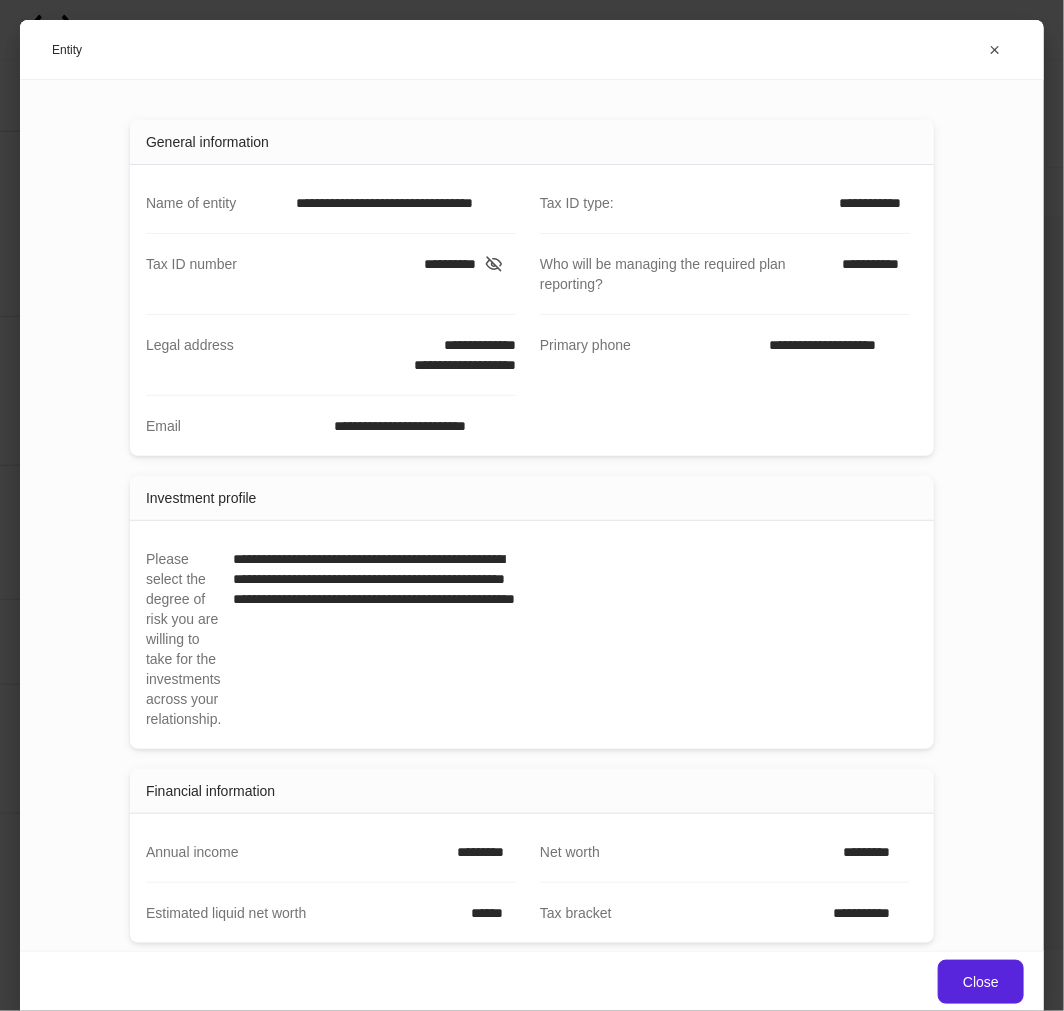 click 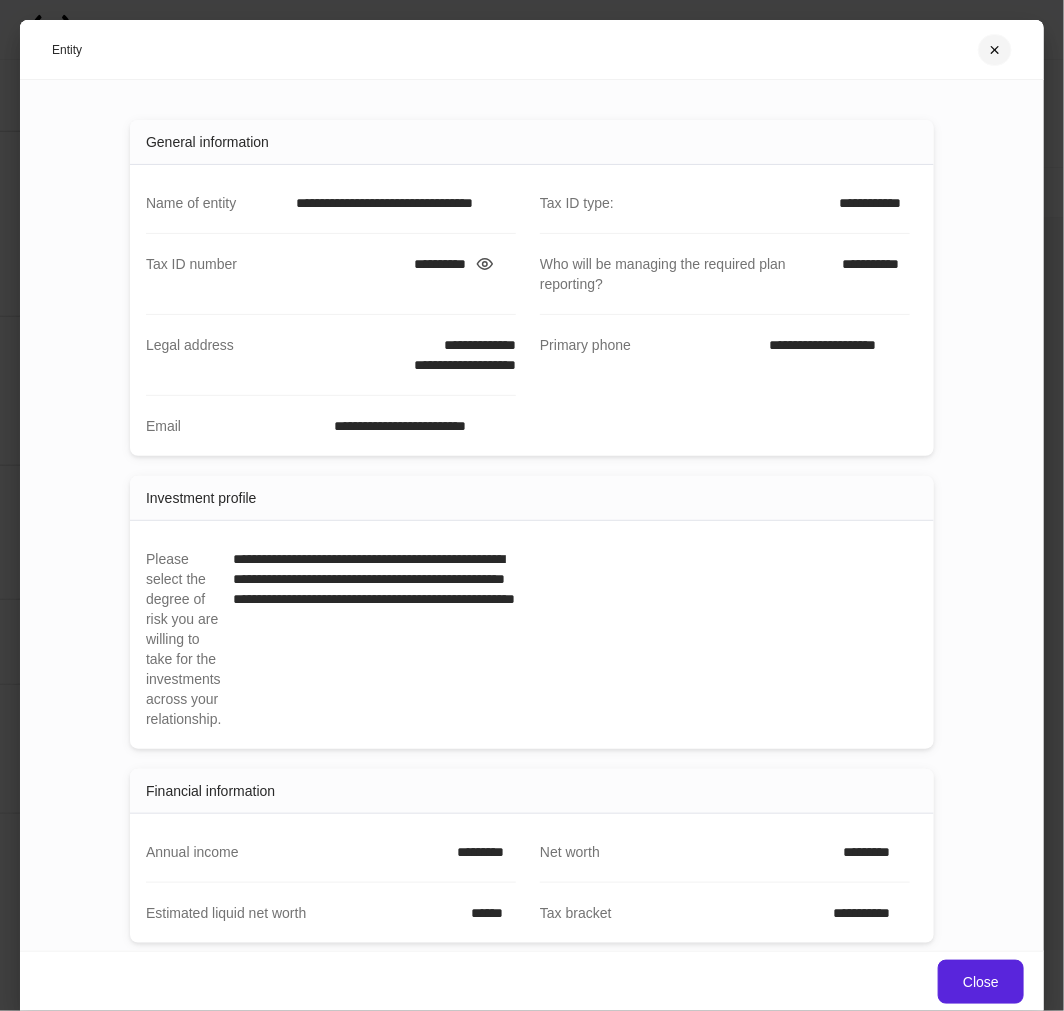 click 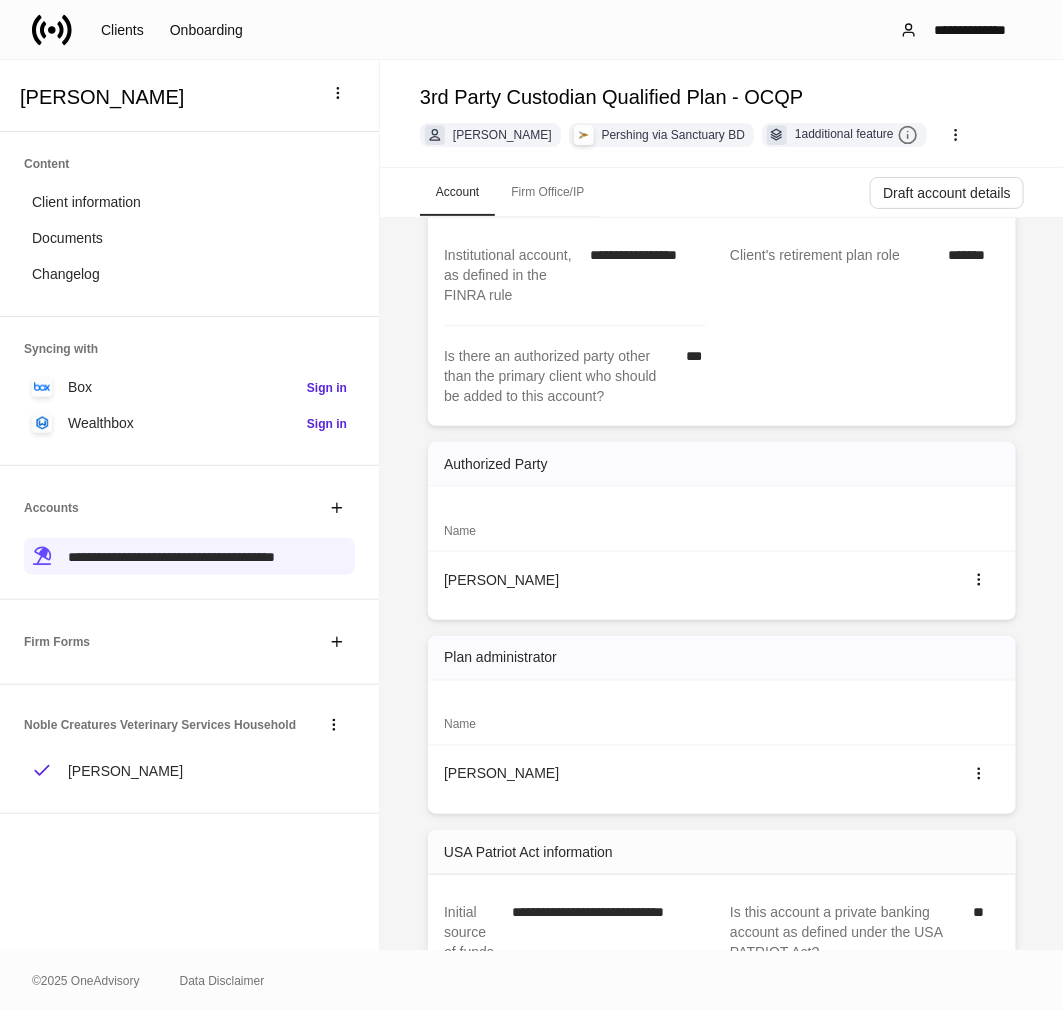 scroll, scrollTop: 888, scrollLeft: 0, axis: vertical 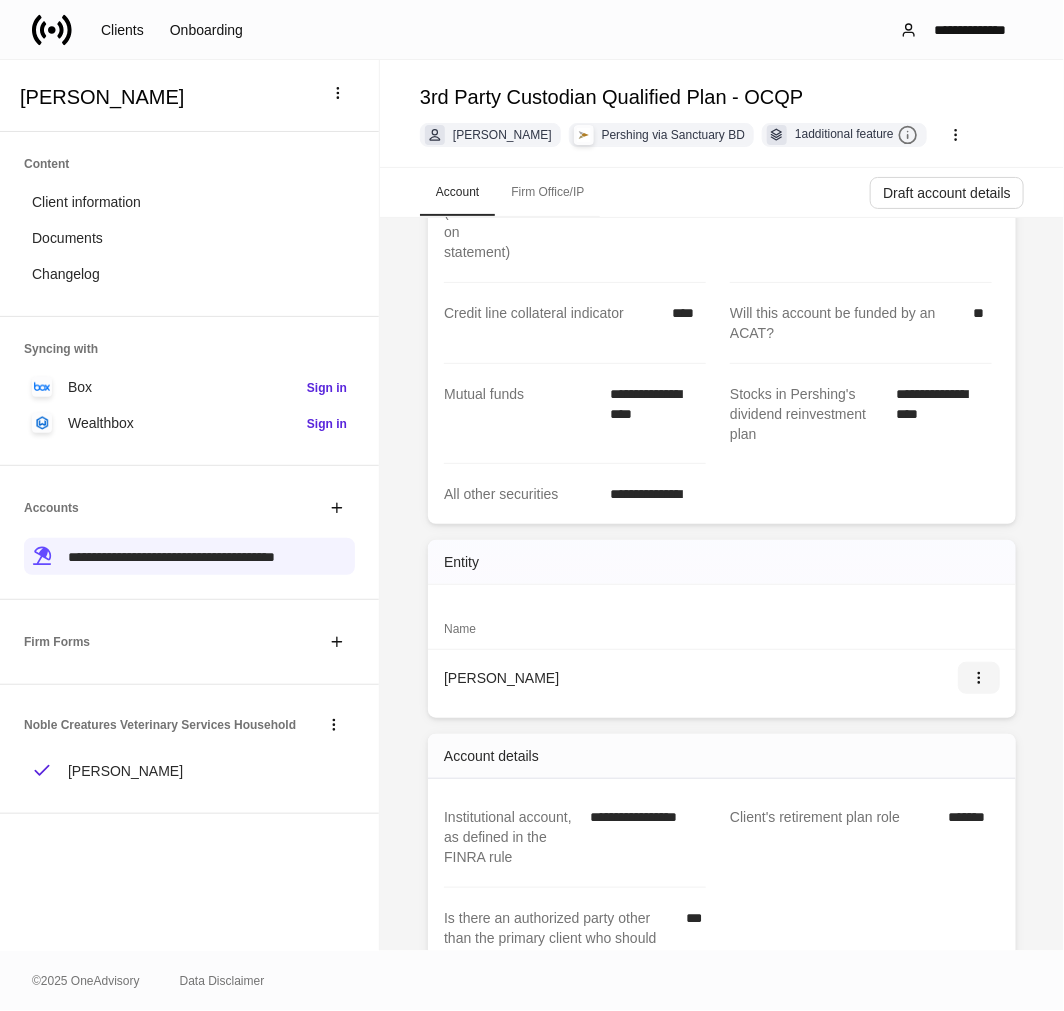 click 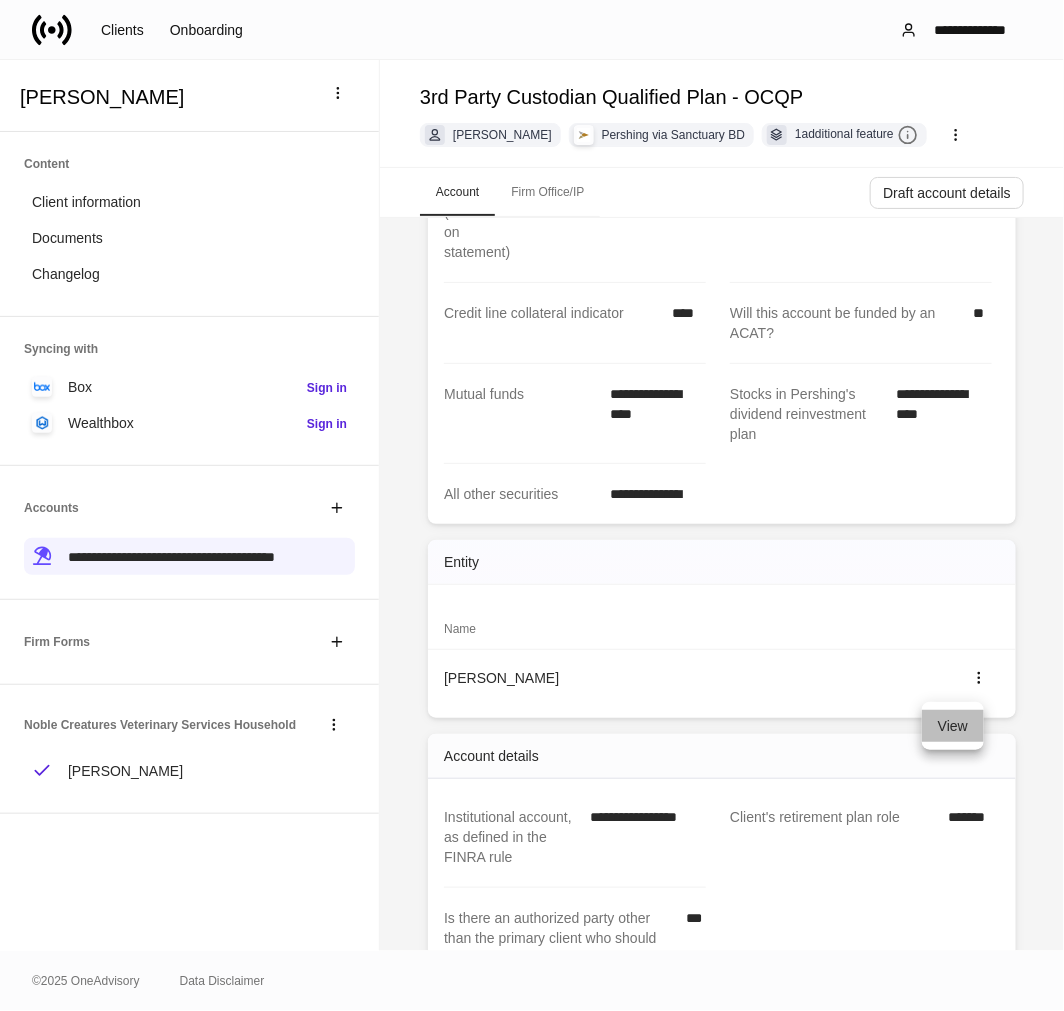 click on "View" at bounding box center (953, 726) 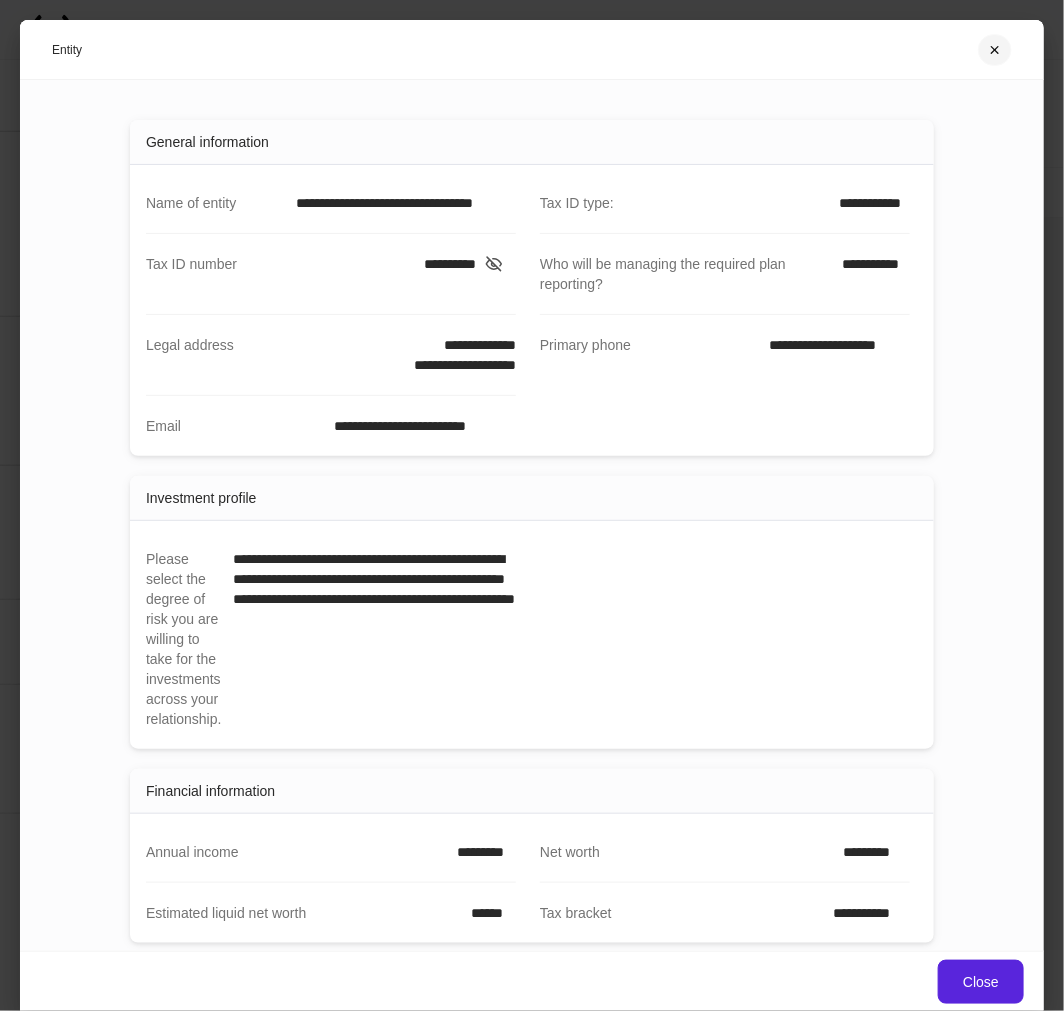 click 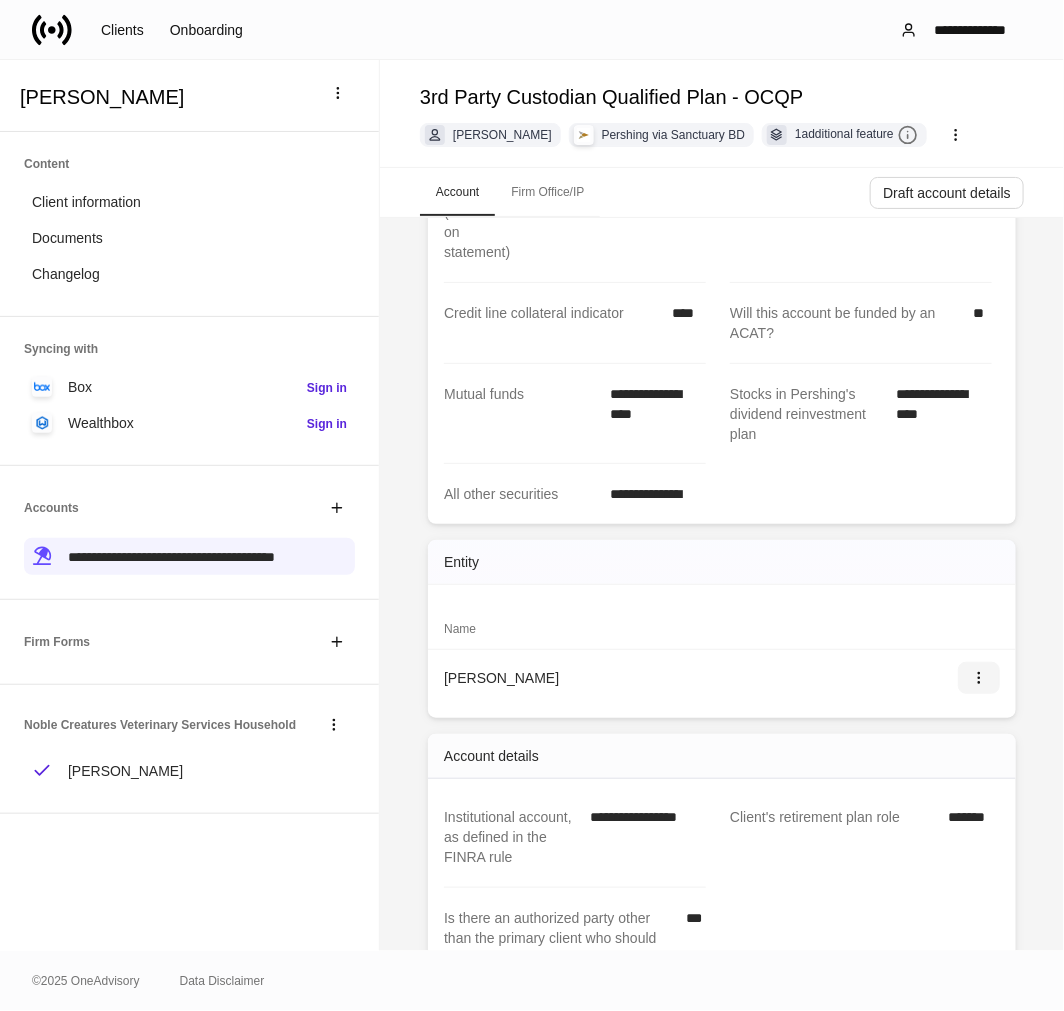 click 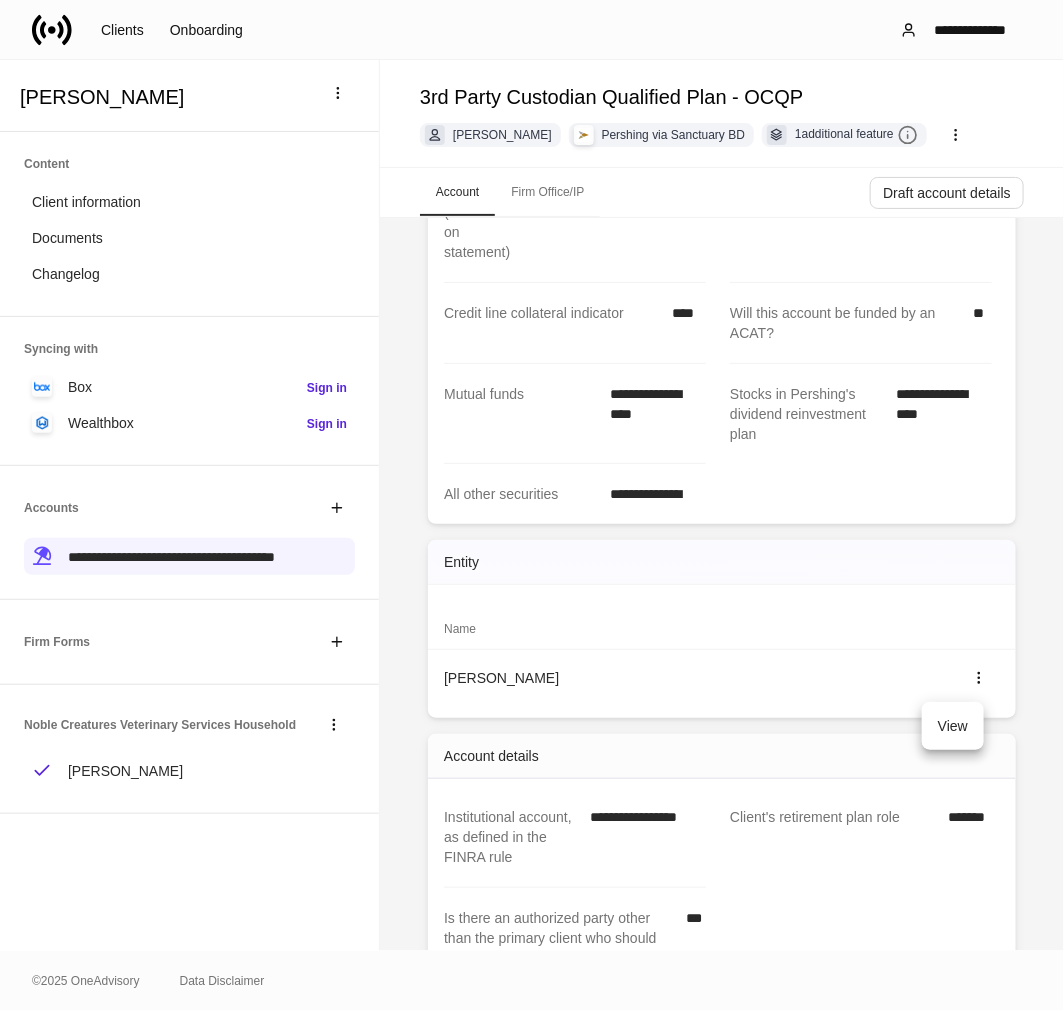 click on "View" at bounding box center [953, 726] 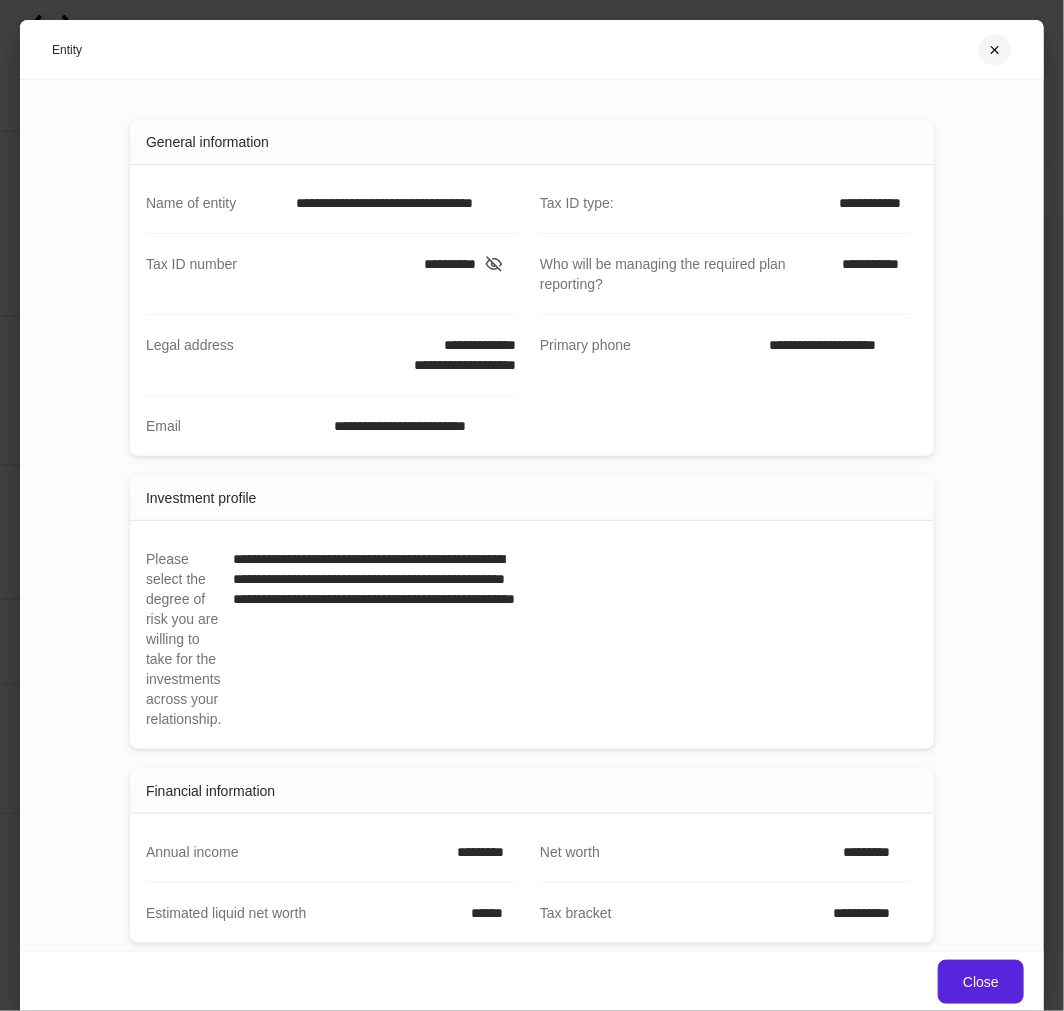 drag, startPoint x: 1000, startPoint y: 54, endPoint x: 886, endPoint y: 18, distance: 119.54916 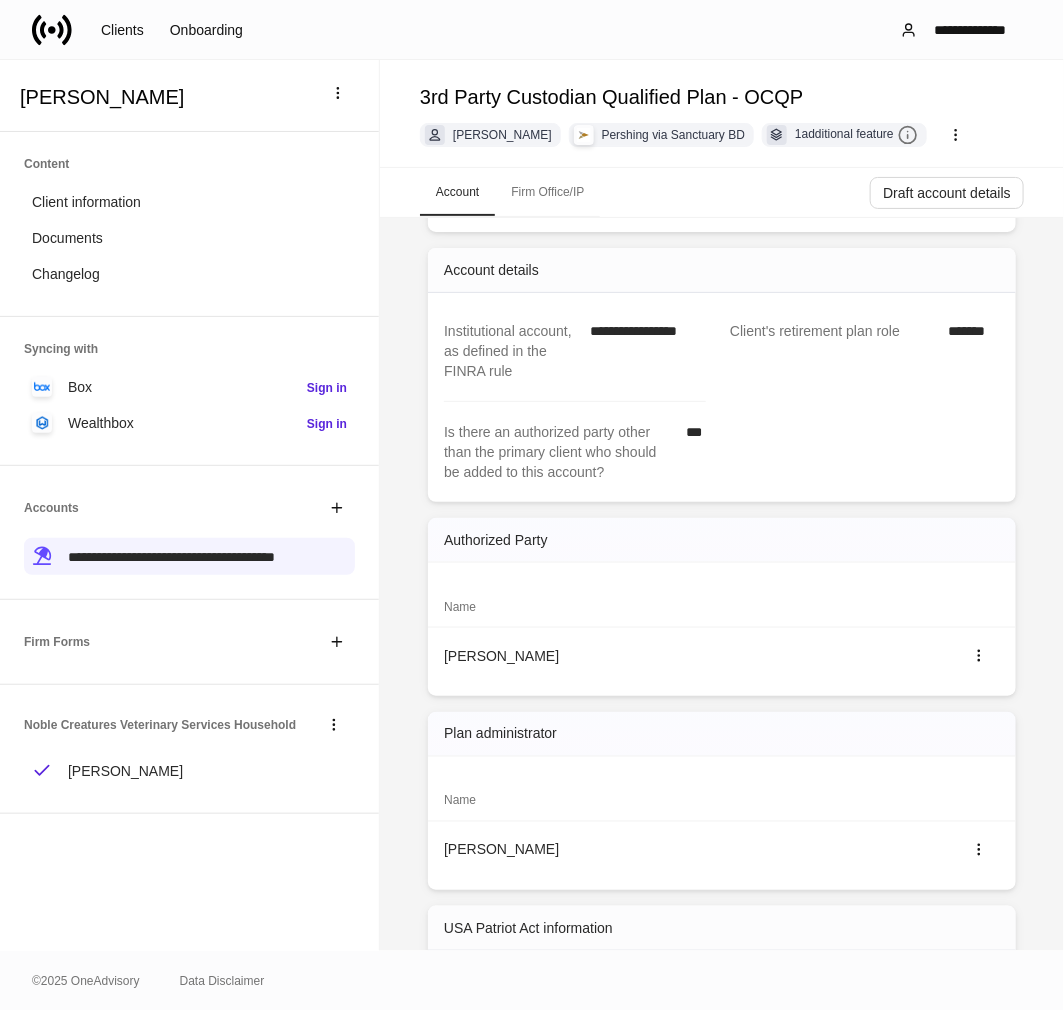 scroll, scrollTop: 777, scrollLeft: 0, axis: vertical 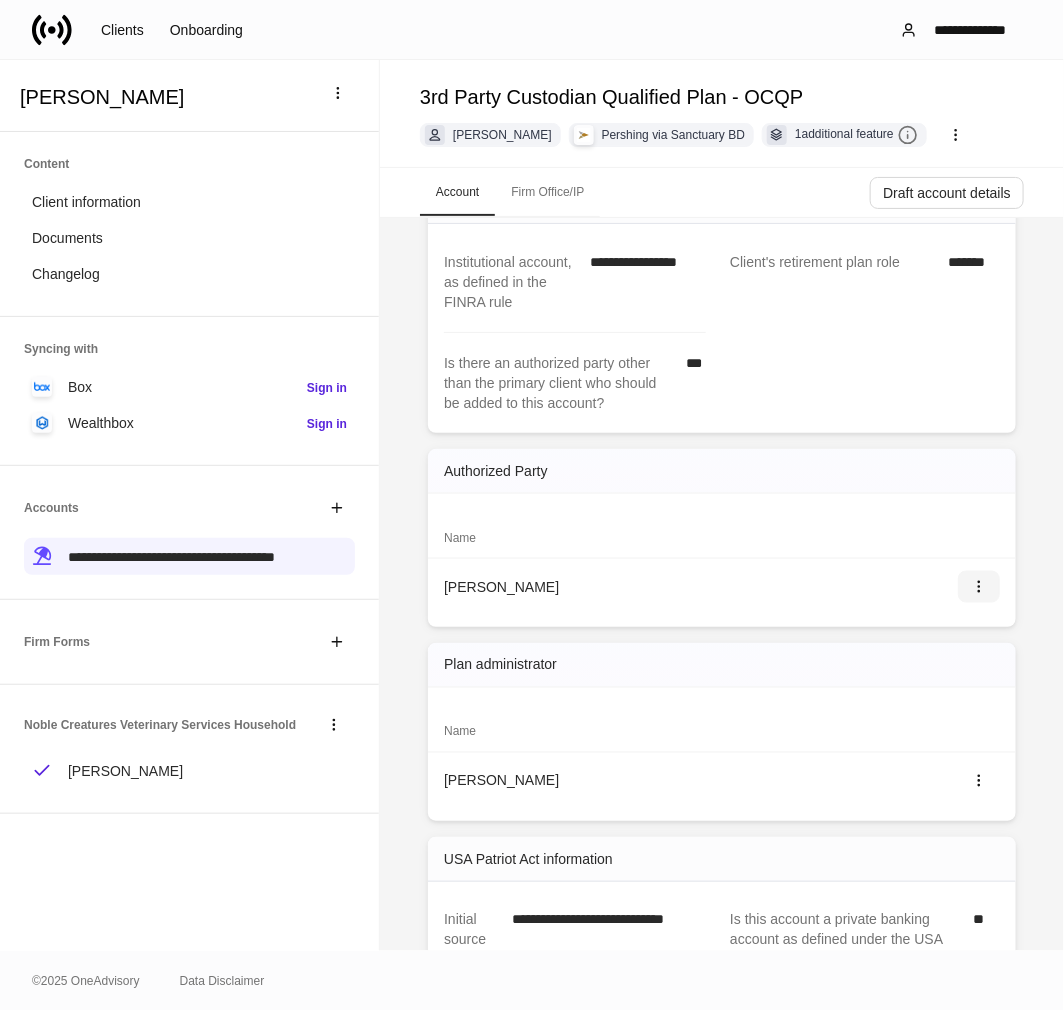 click 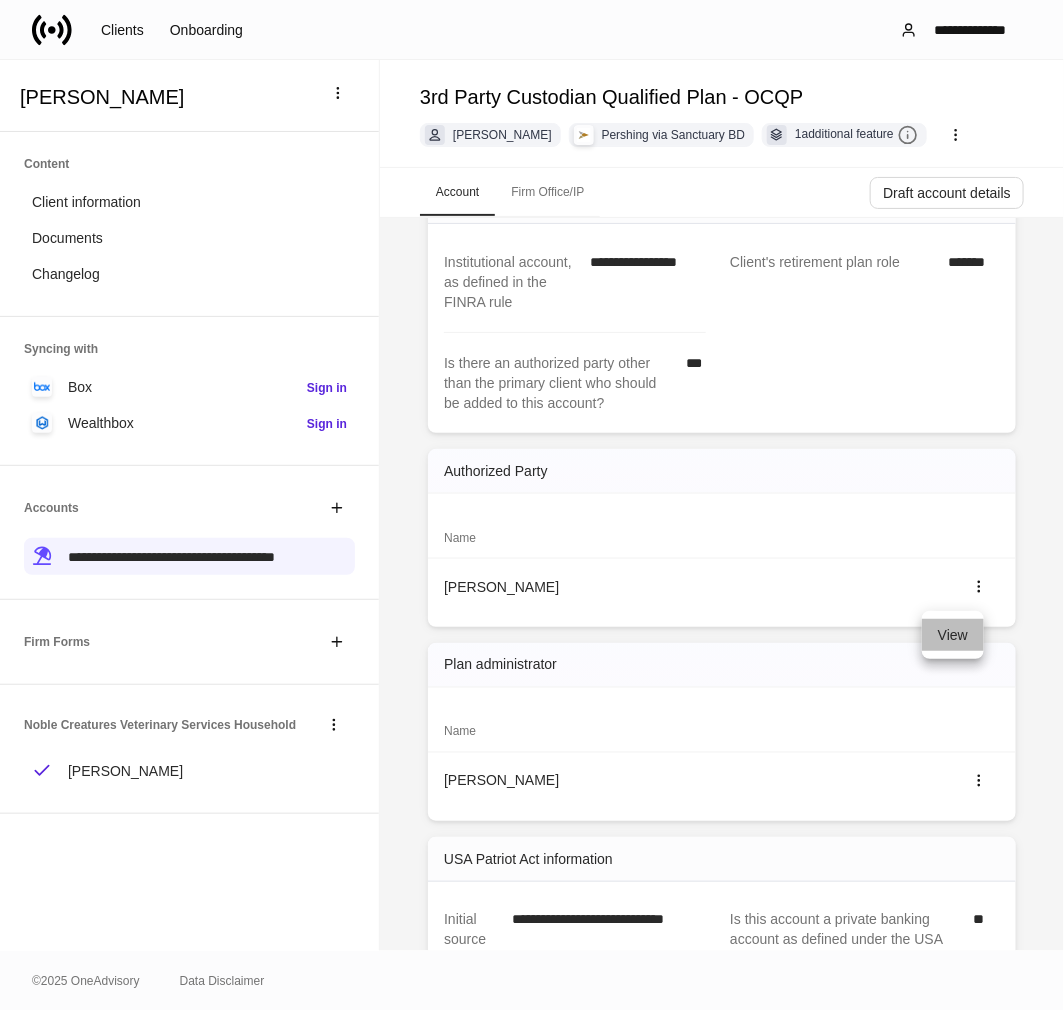 click on "View" at bounding box center [953, 635] 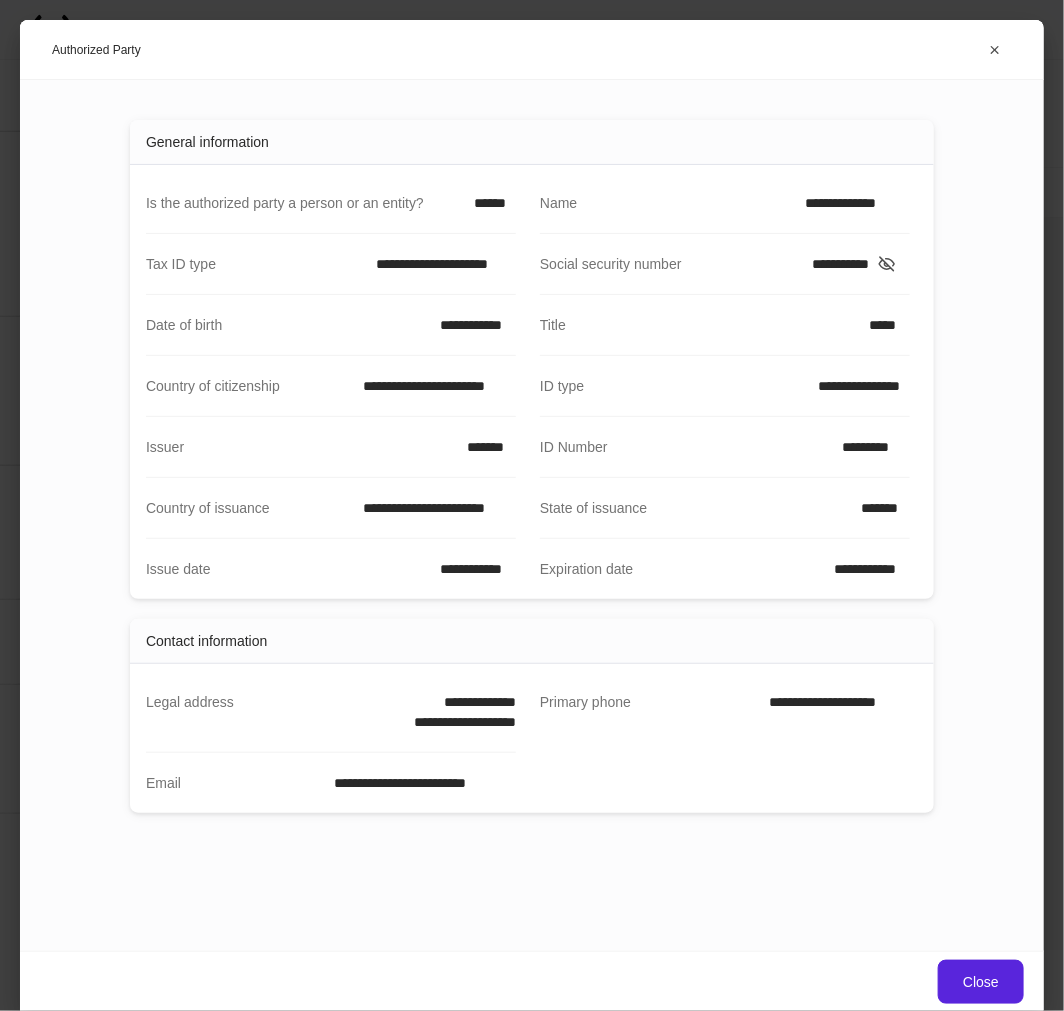 click 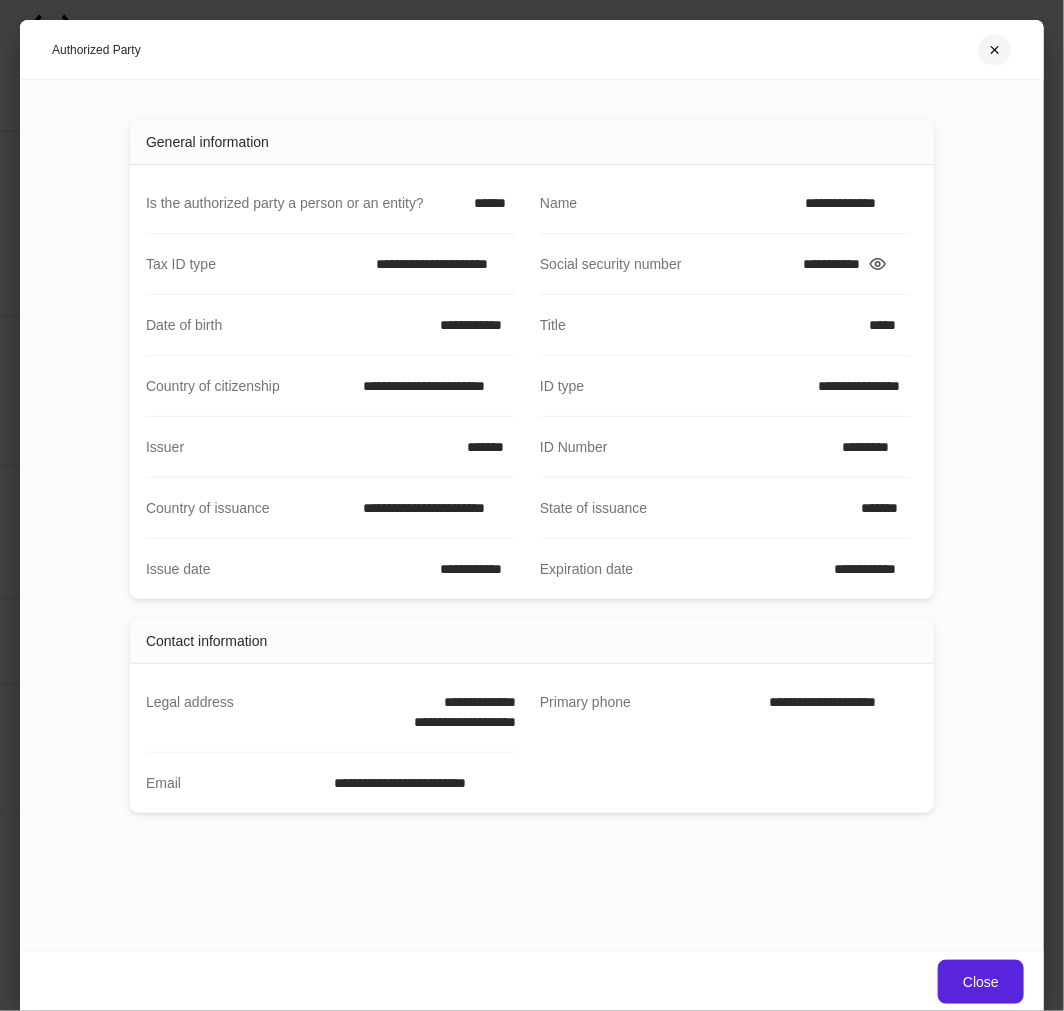 click 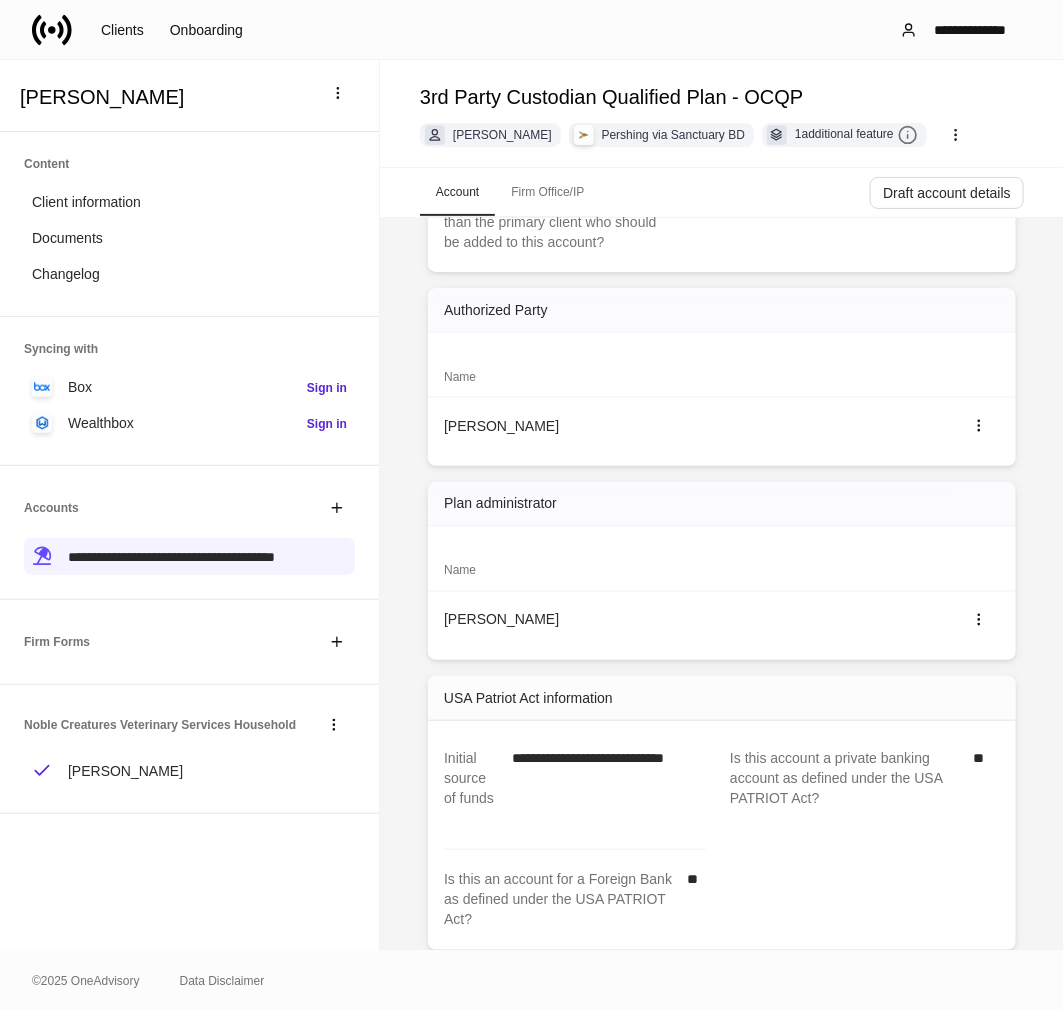 scroll, scrollTop: 927, scrollLeft: 0, axis: vertical 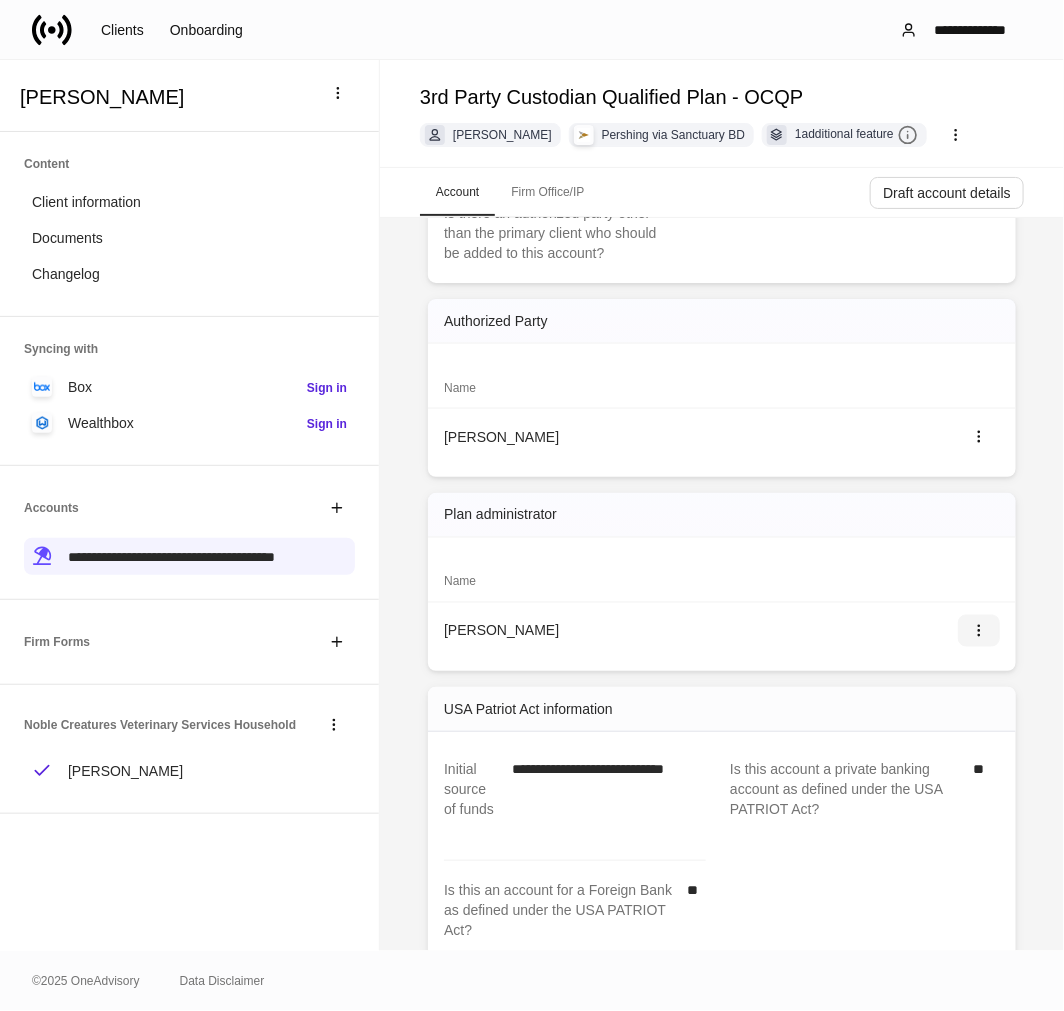 click 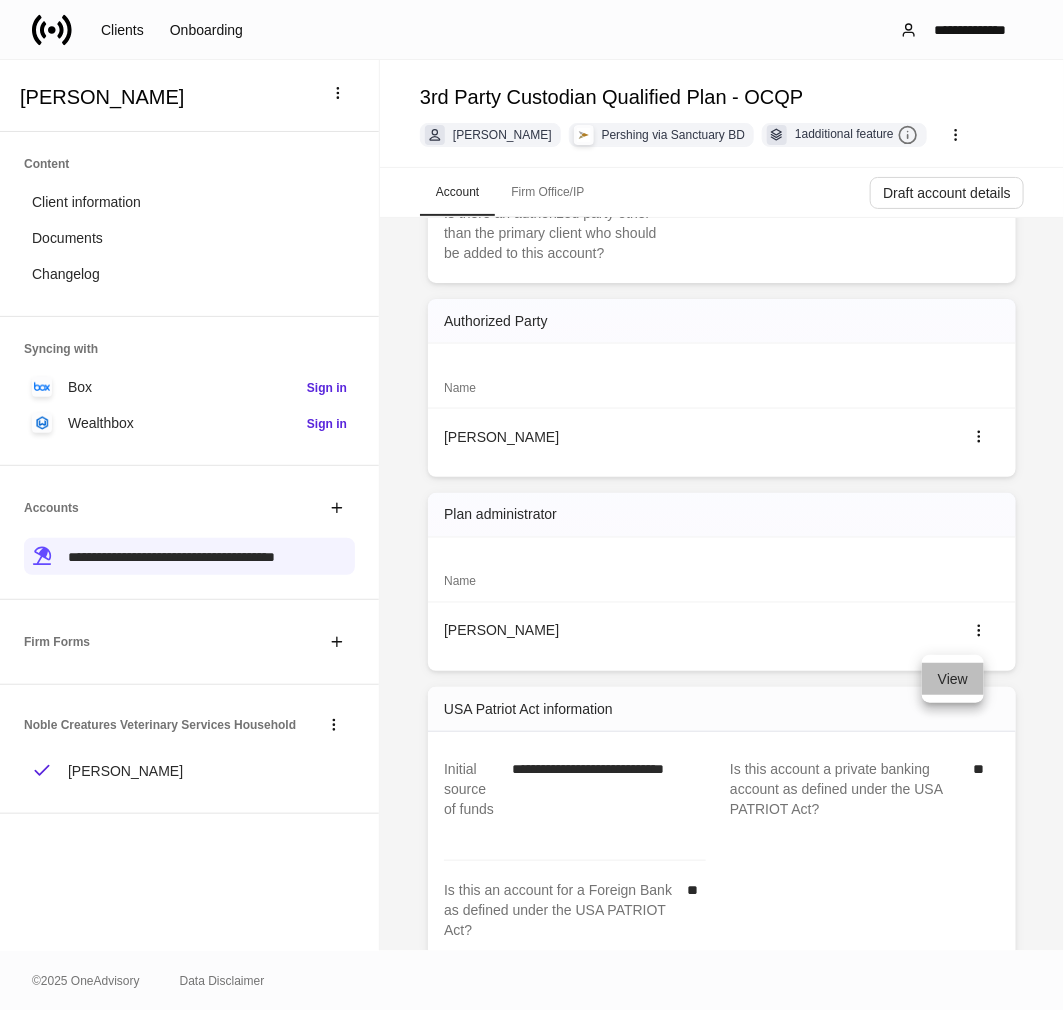 click on "View" at bounding box center (953, 679) 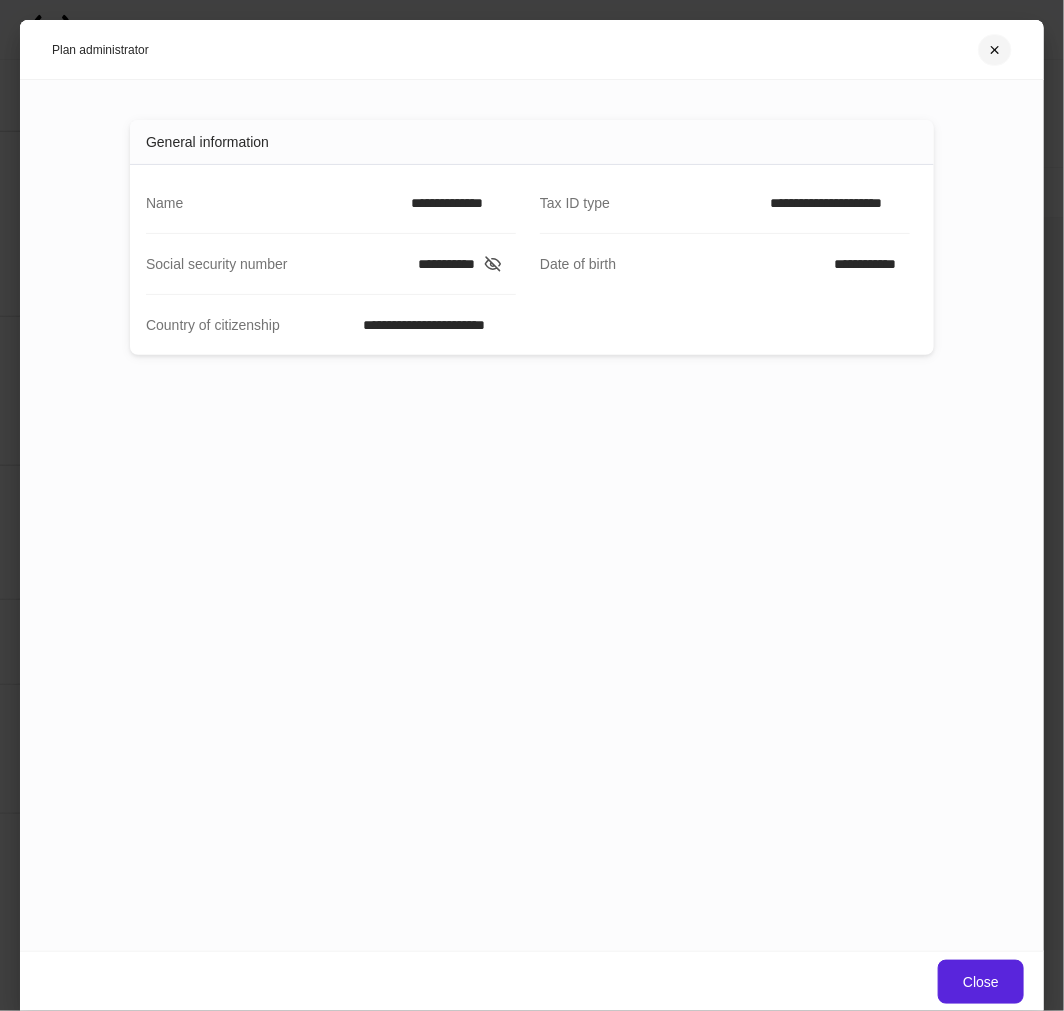 click 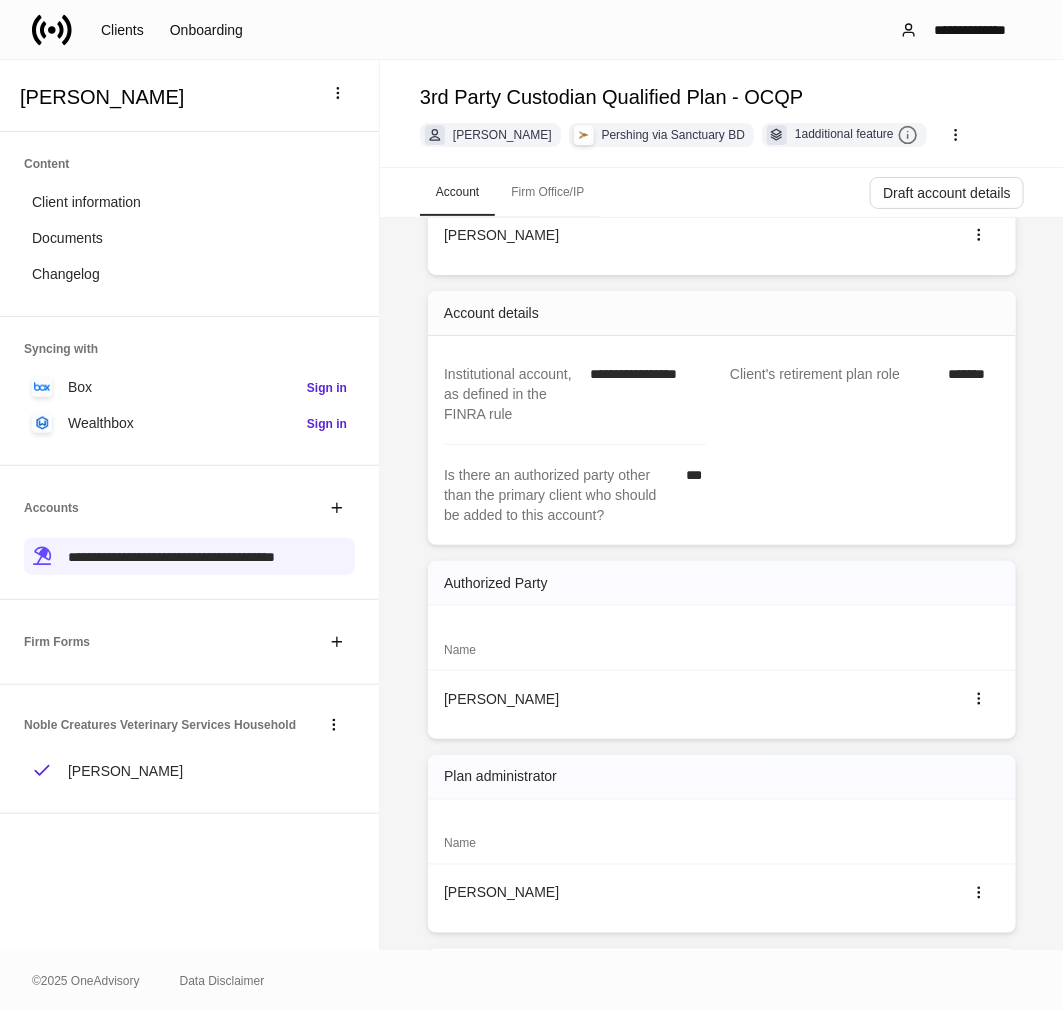 scroll, scrollTop: 666, scrollLeft: 0, axis: vertical 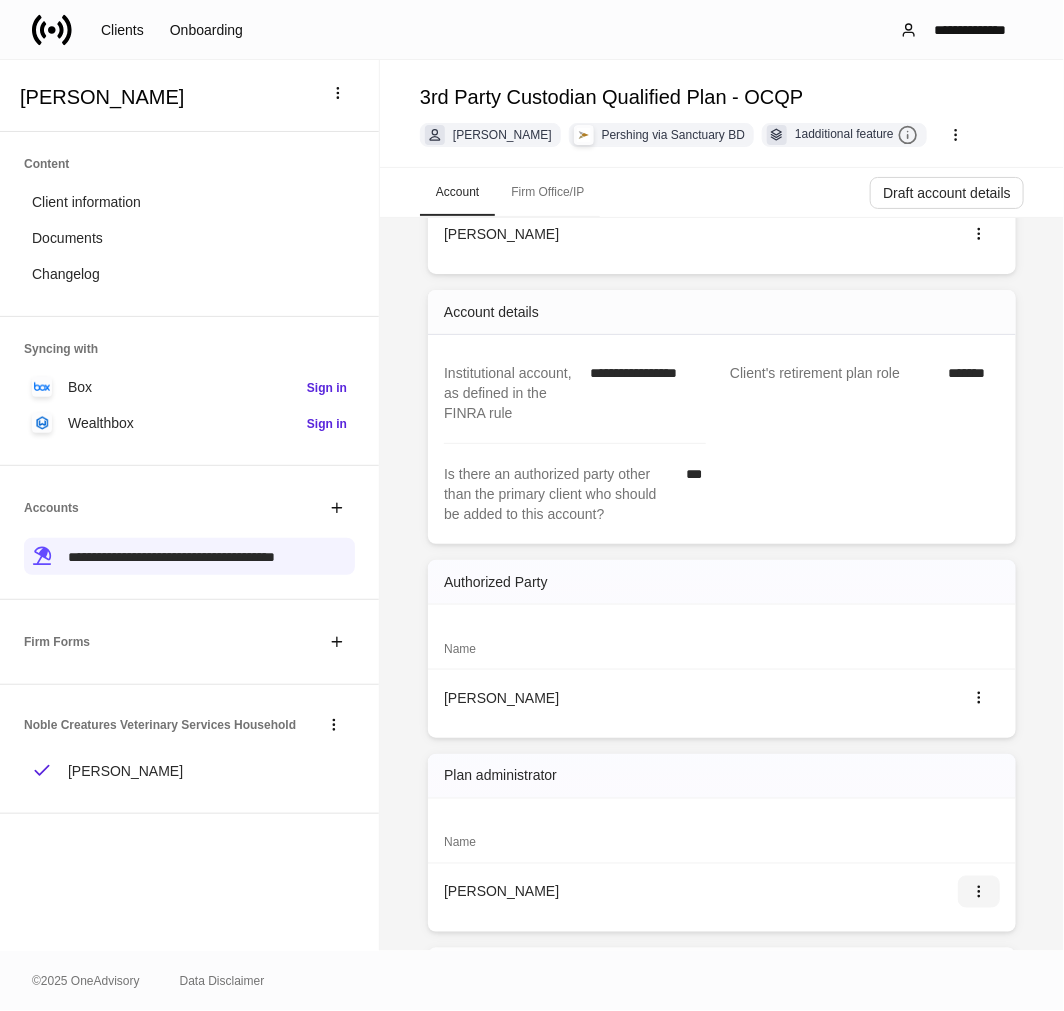 click 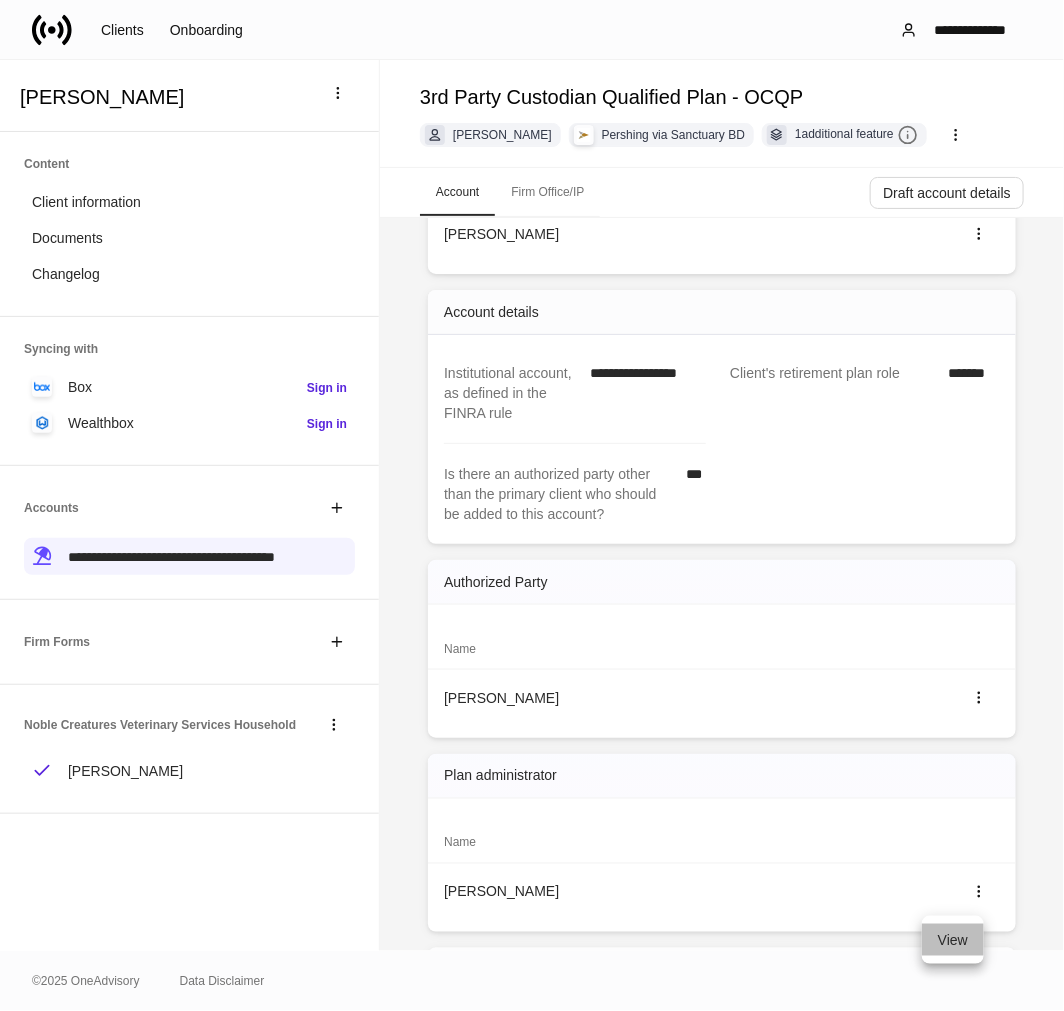 click on "View" at bounding box center (953, 940) 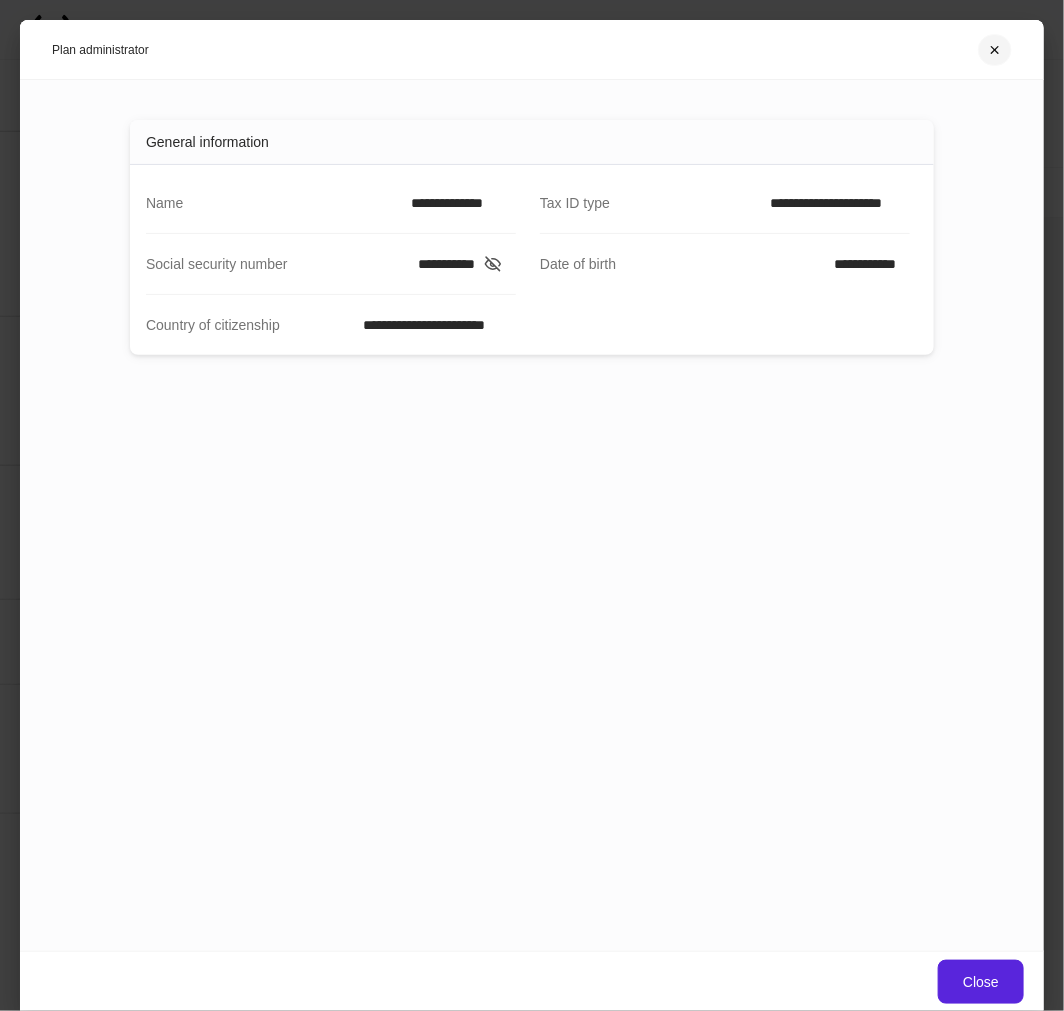 click 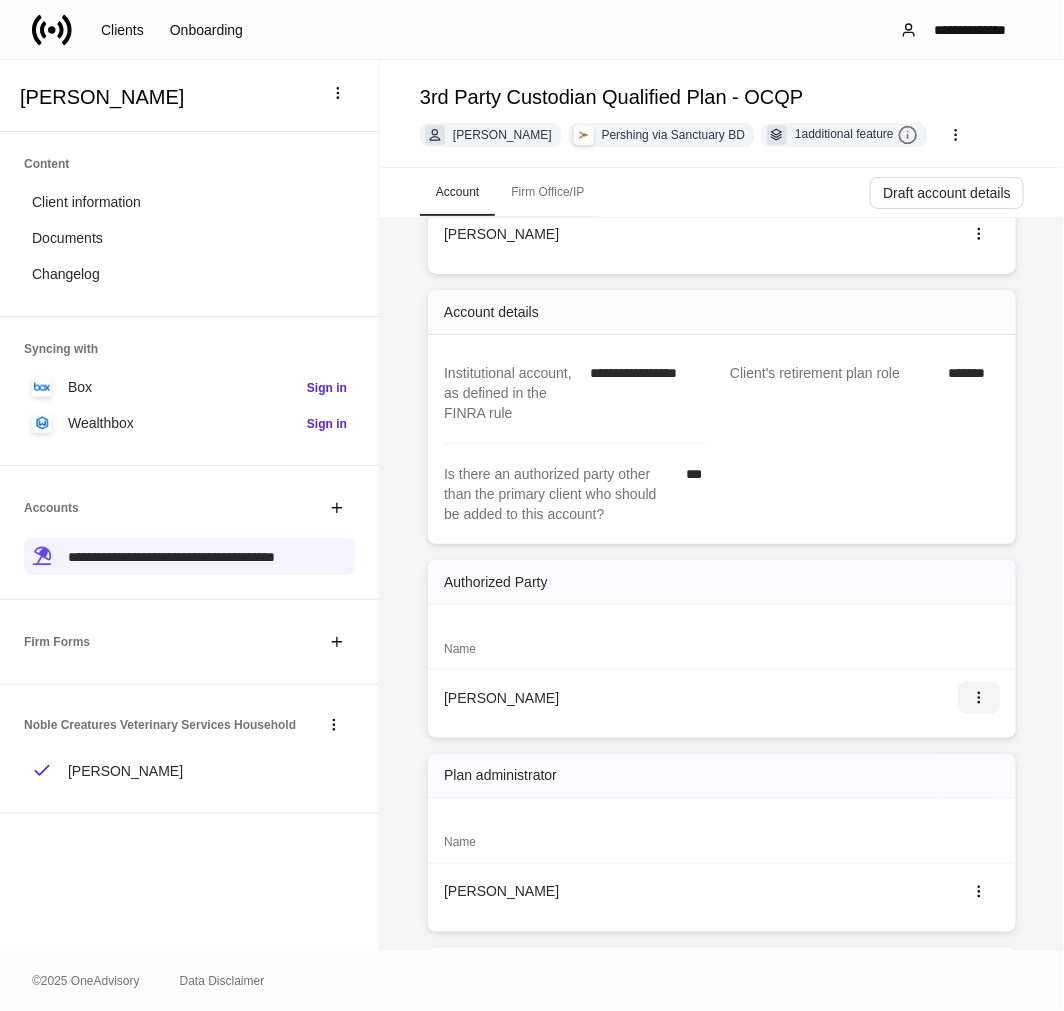 click 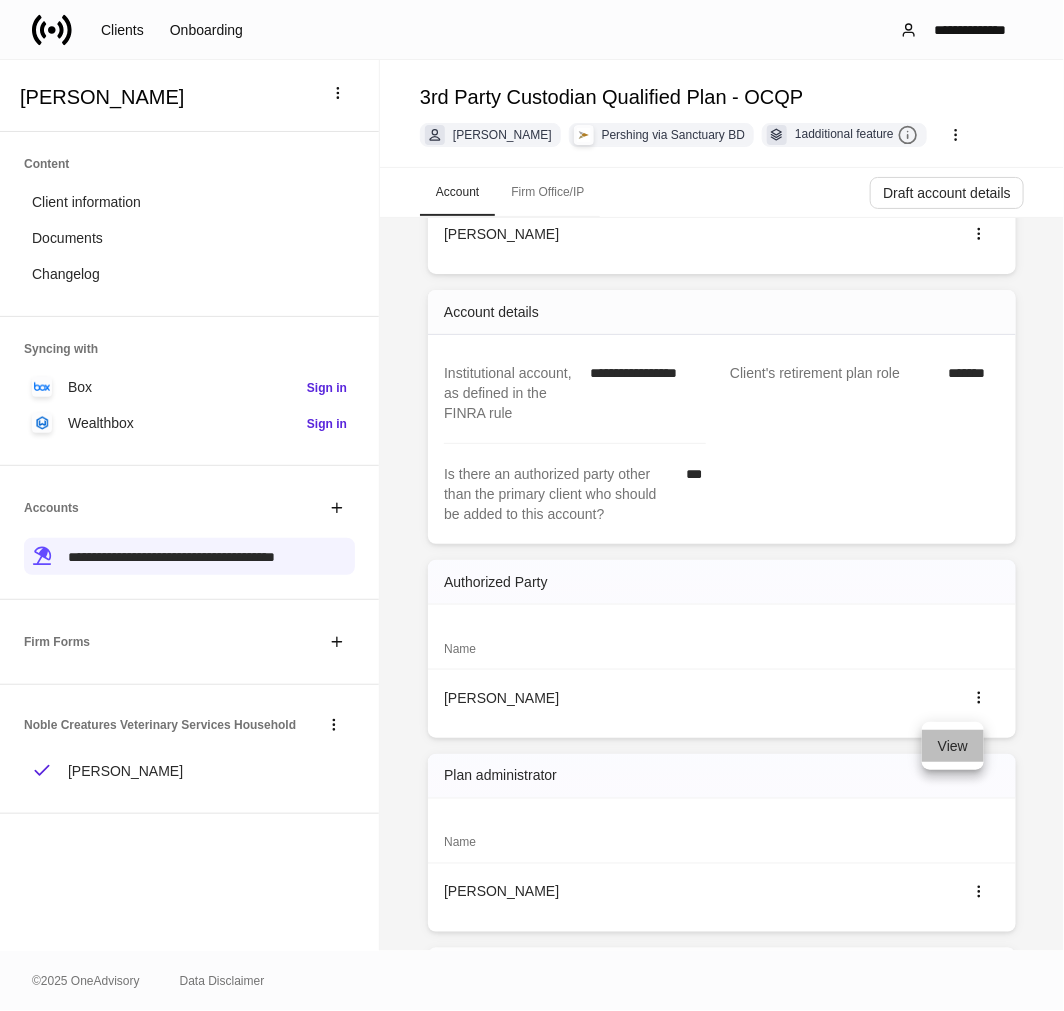 click on "View" at bounding box center (953, 746) 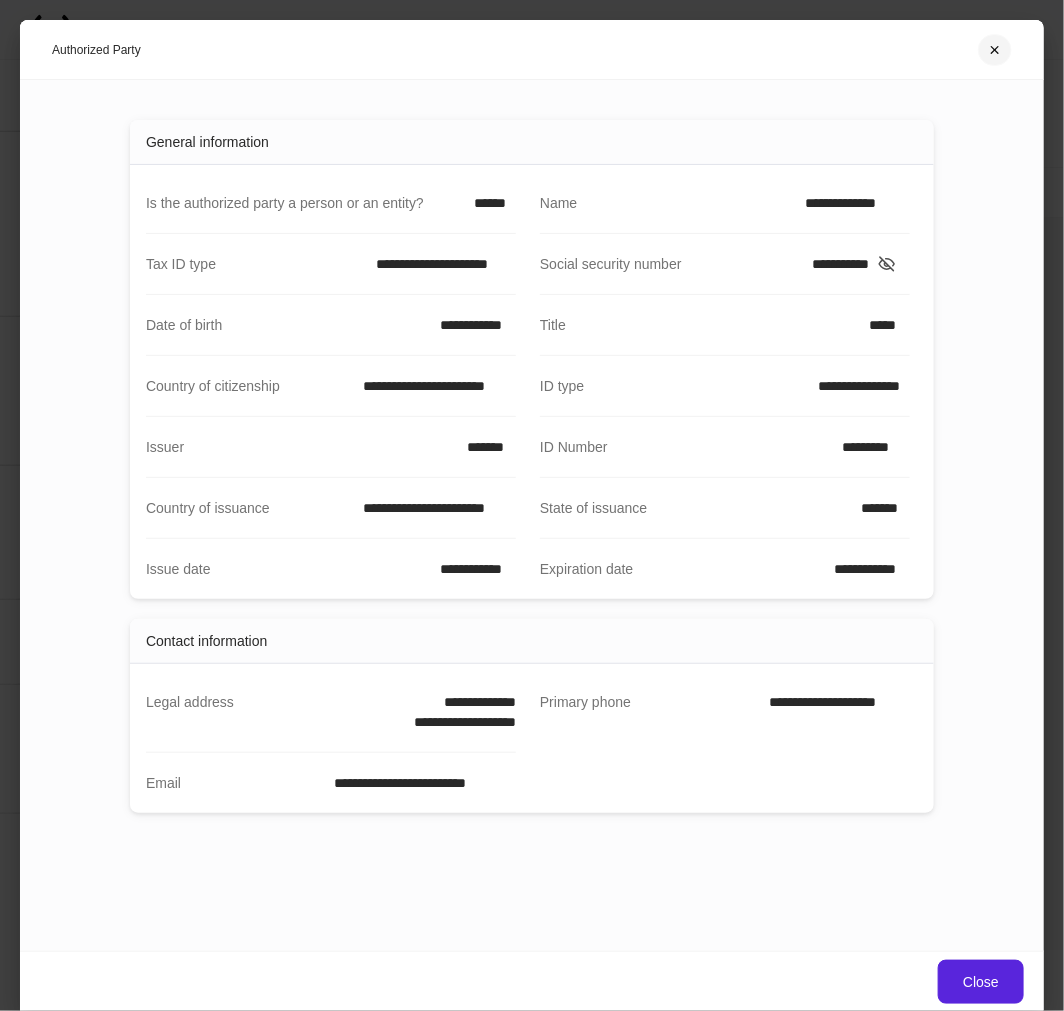 click 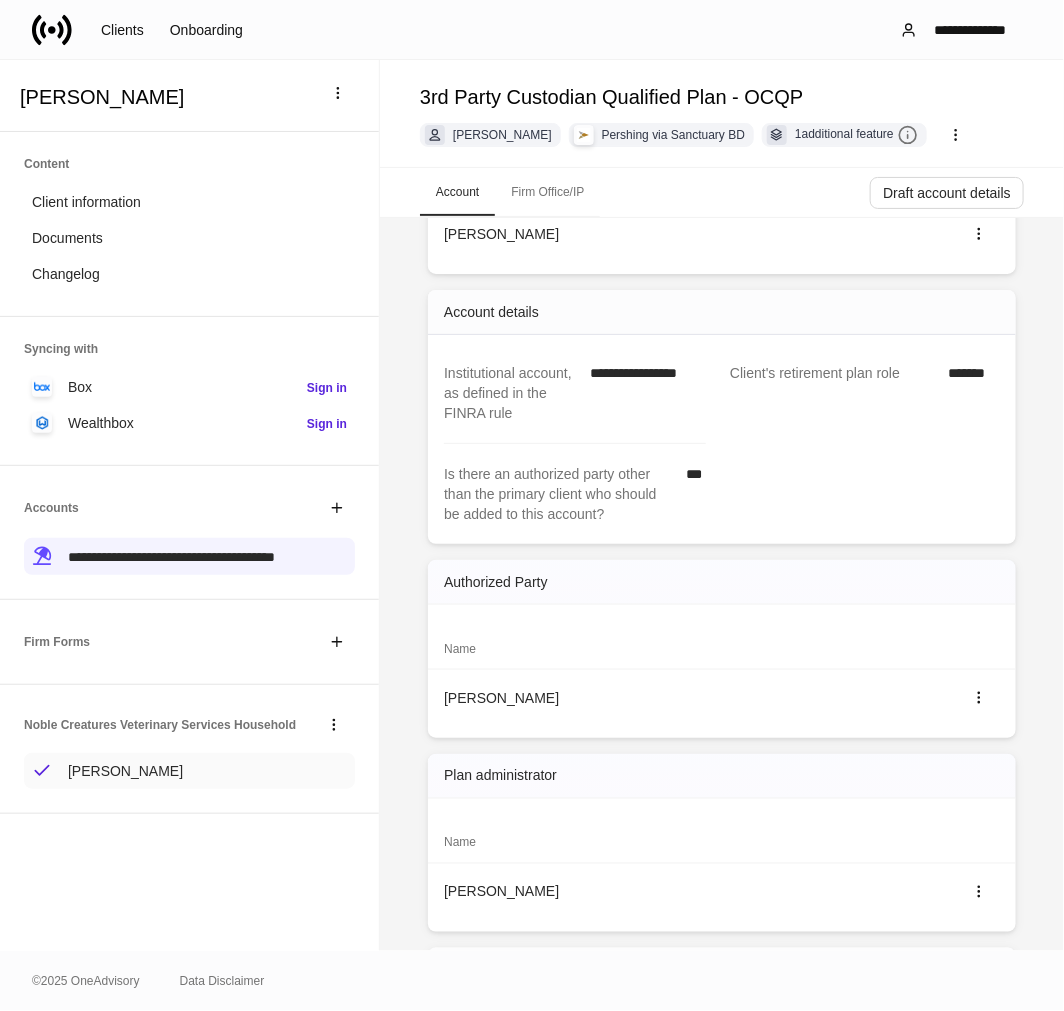 click on "[PERSON_NAME]" at bounding box center (125, 771) 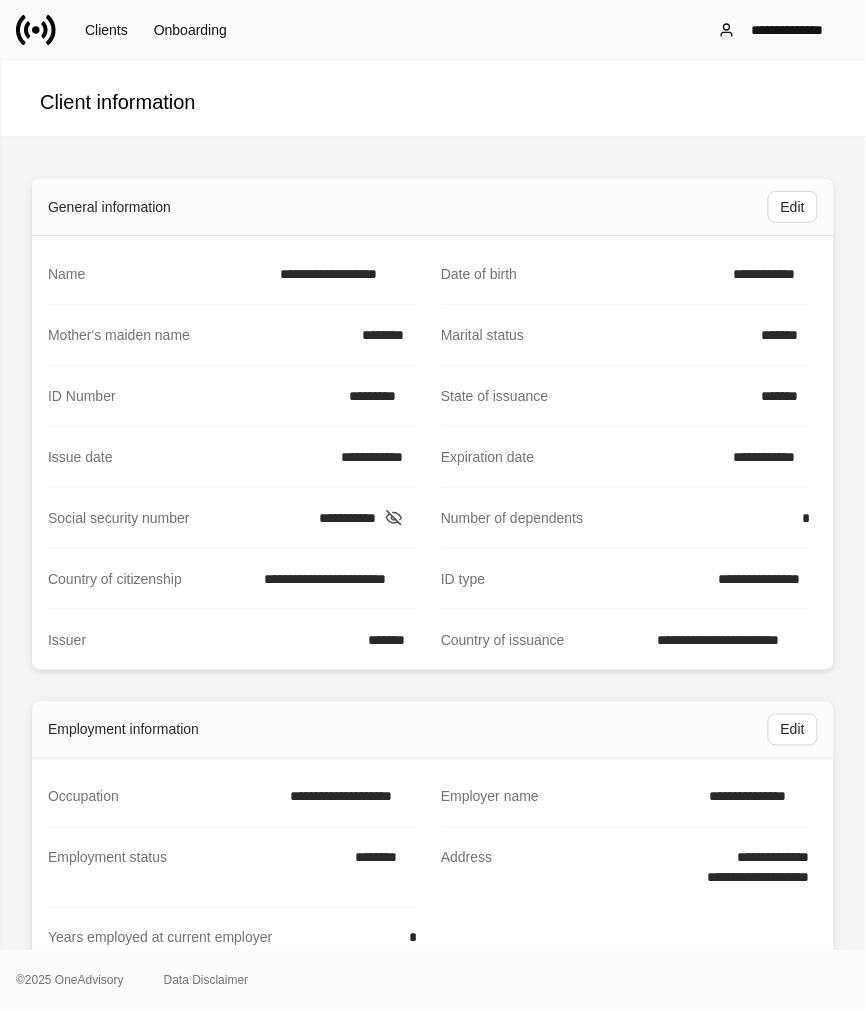scroll, scrollTop: 0, scrollLeft: 0, axis: both 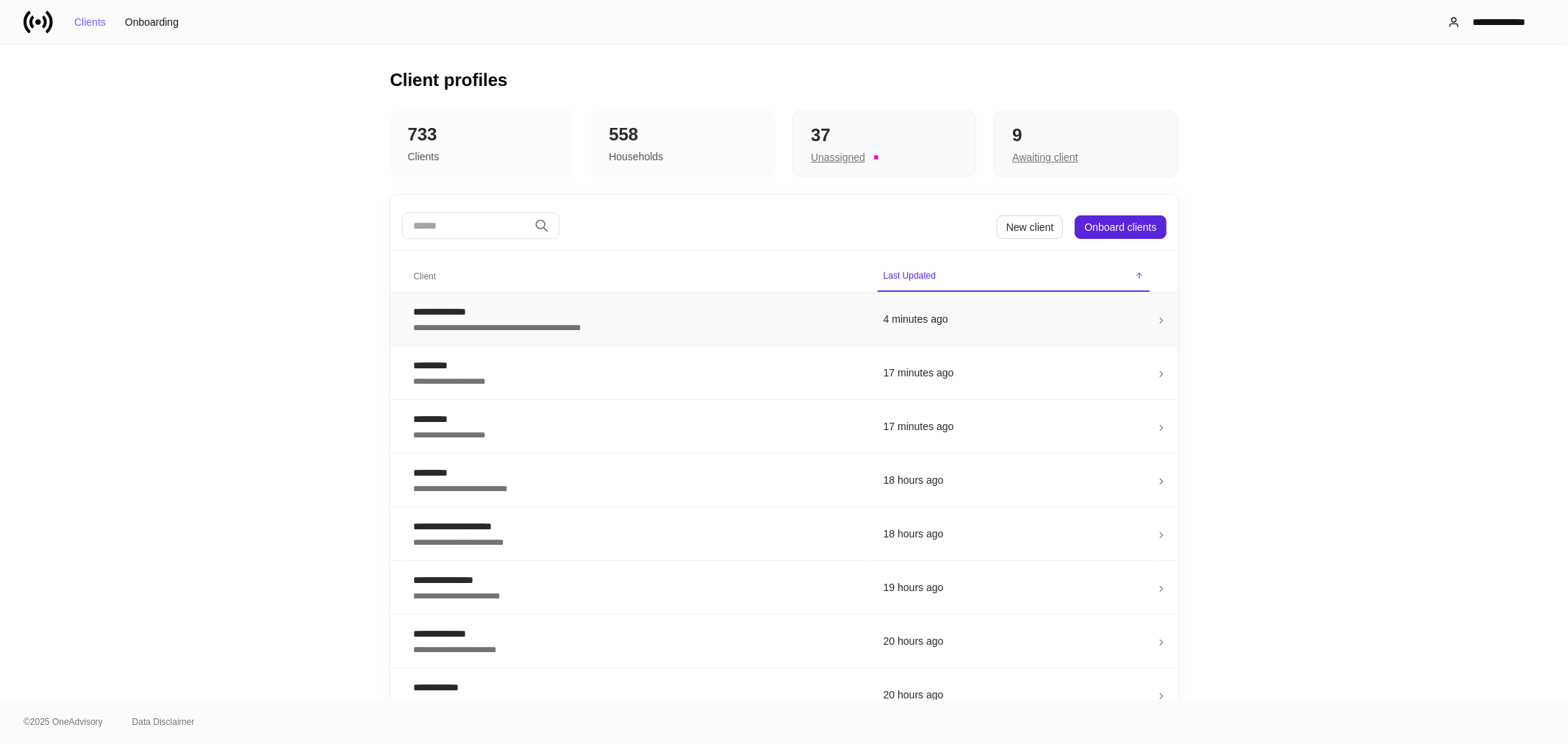 click on "**********" at bounding box center (637, 312) 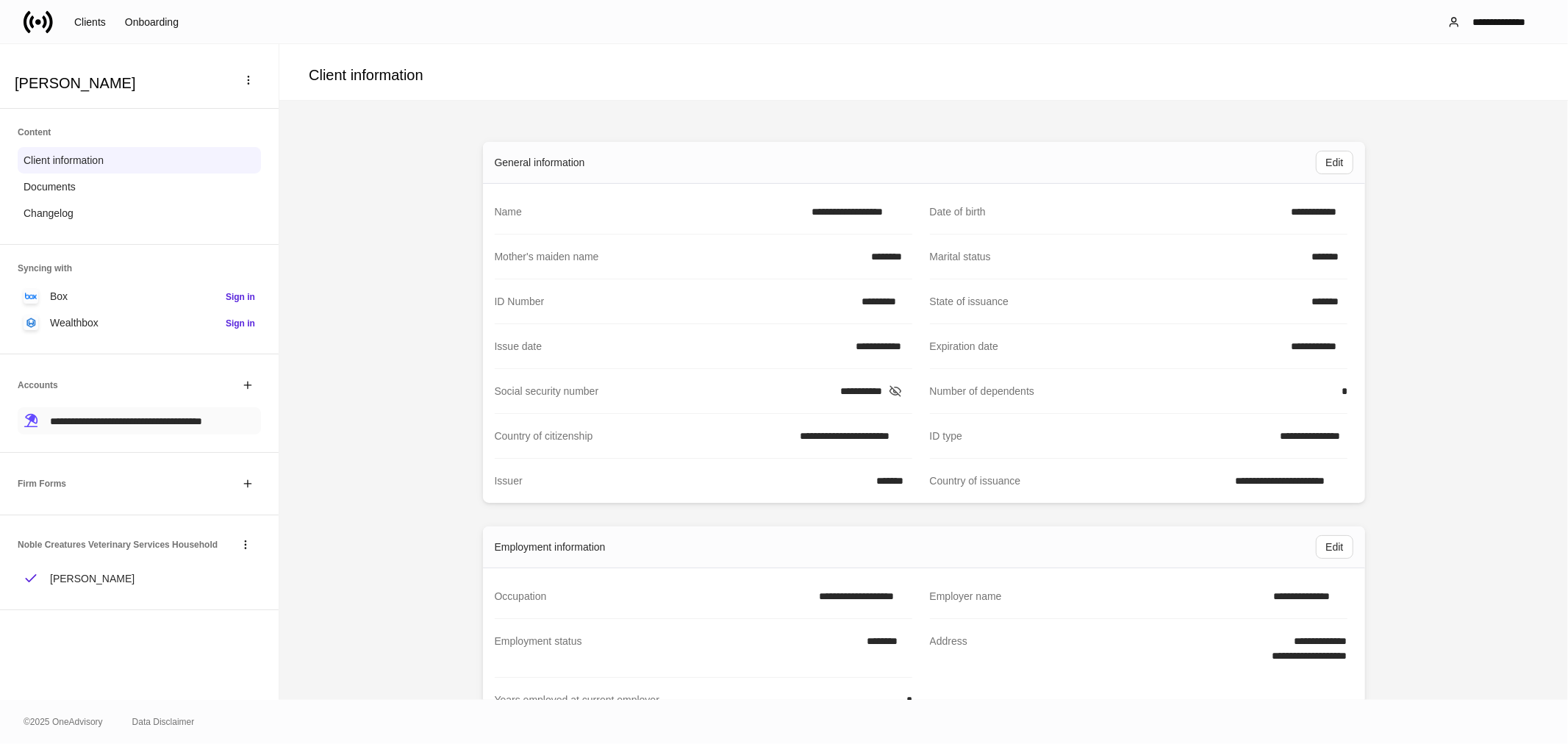 click on "**********" at bounding box center (126, 421) 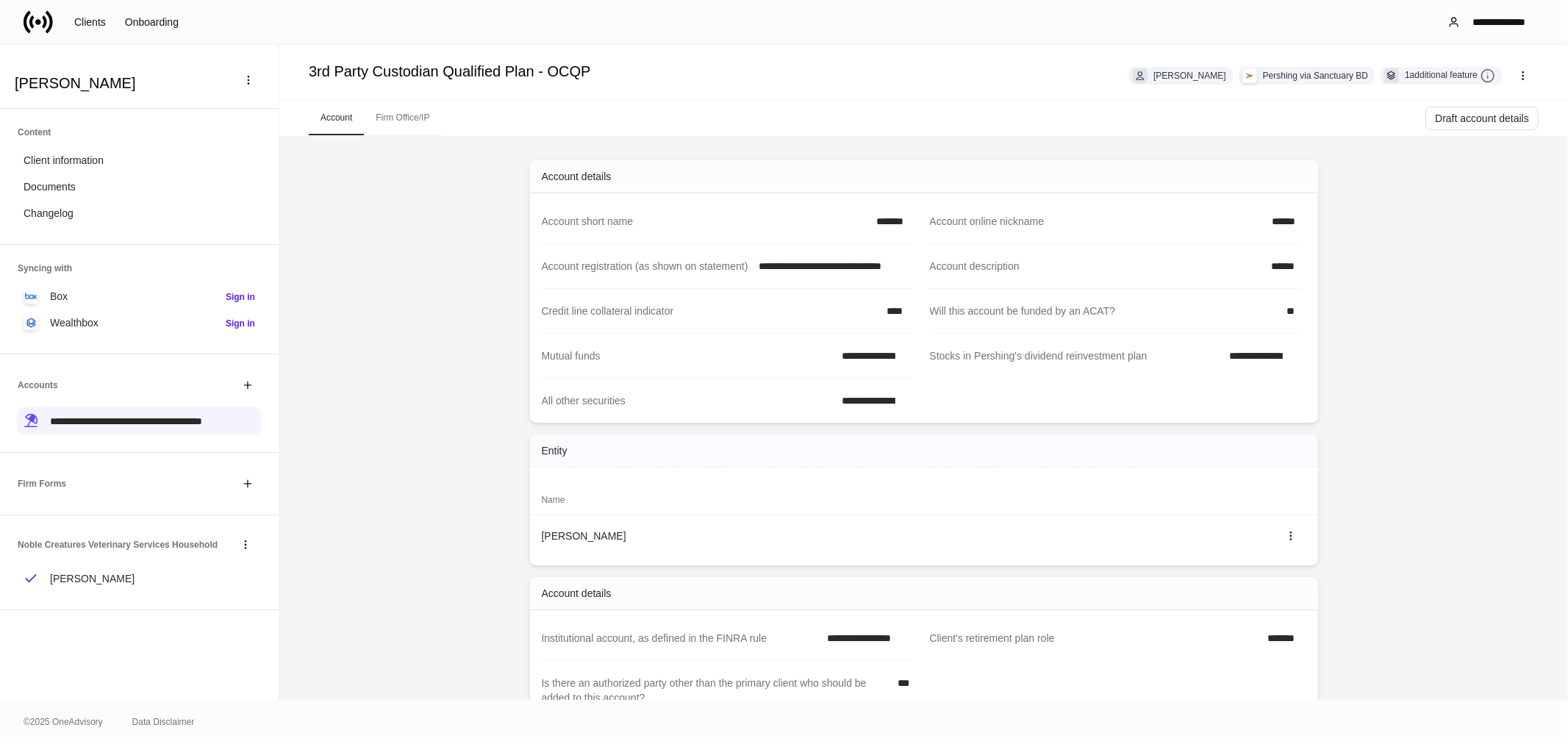 click on "Firm Office/IP" at bounding box center [402, 118] 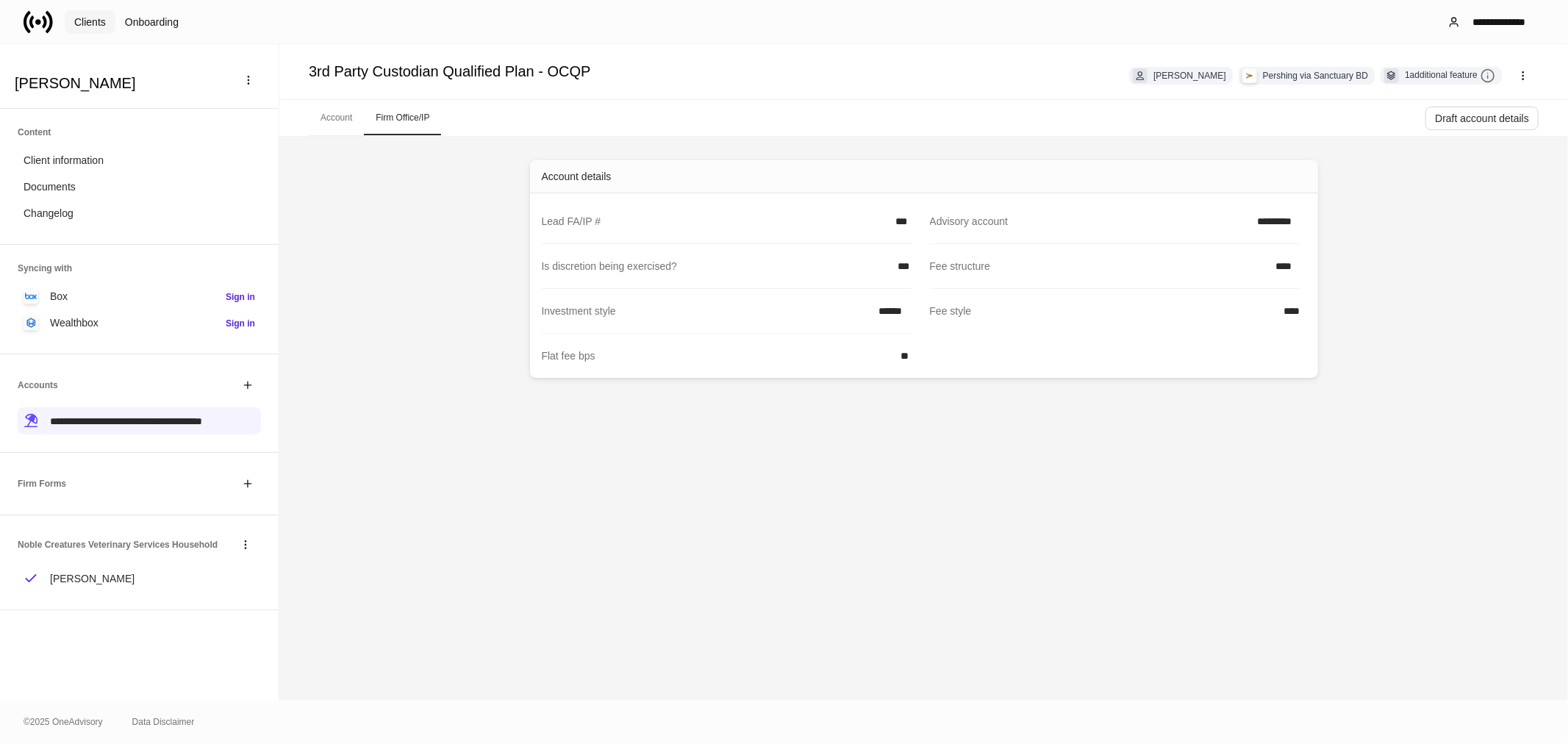 click on "Clients" at bounding box center (90, 22) 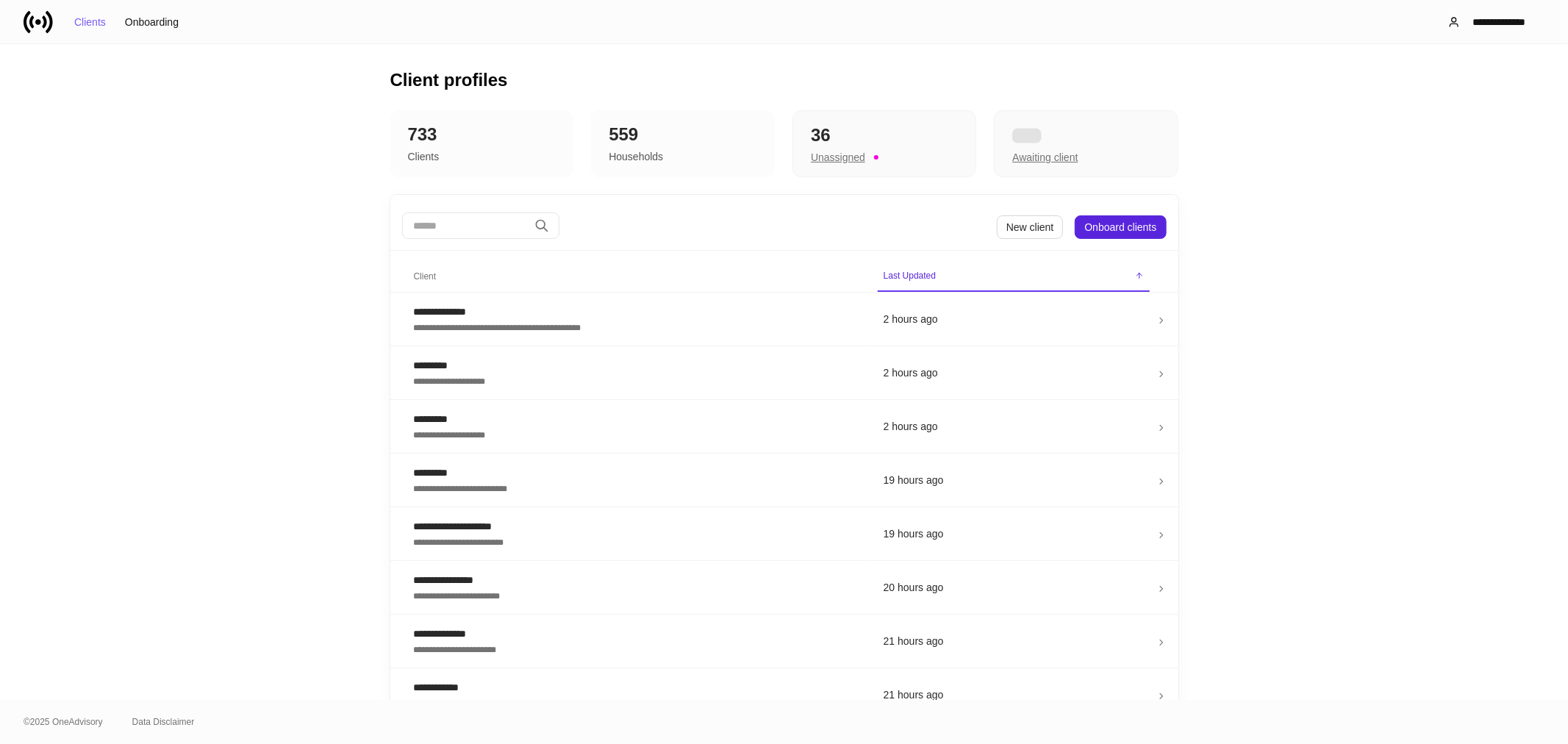 click at bounding box center (465, 226) 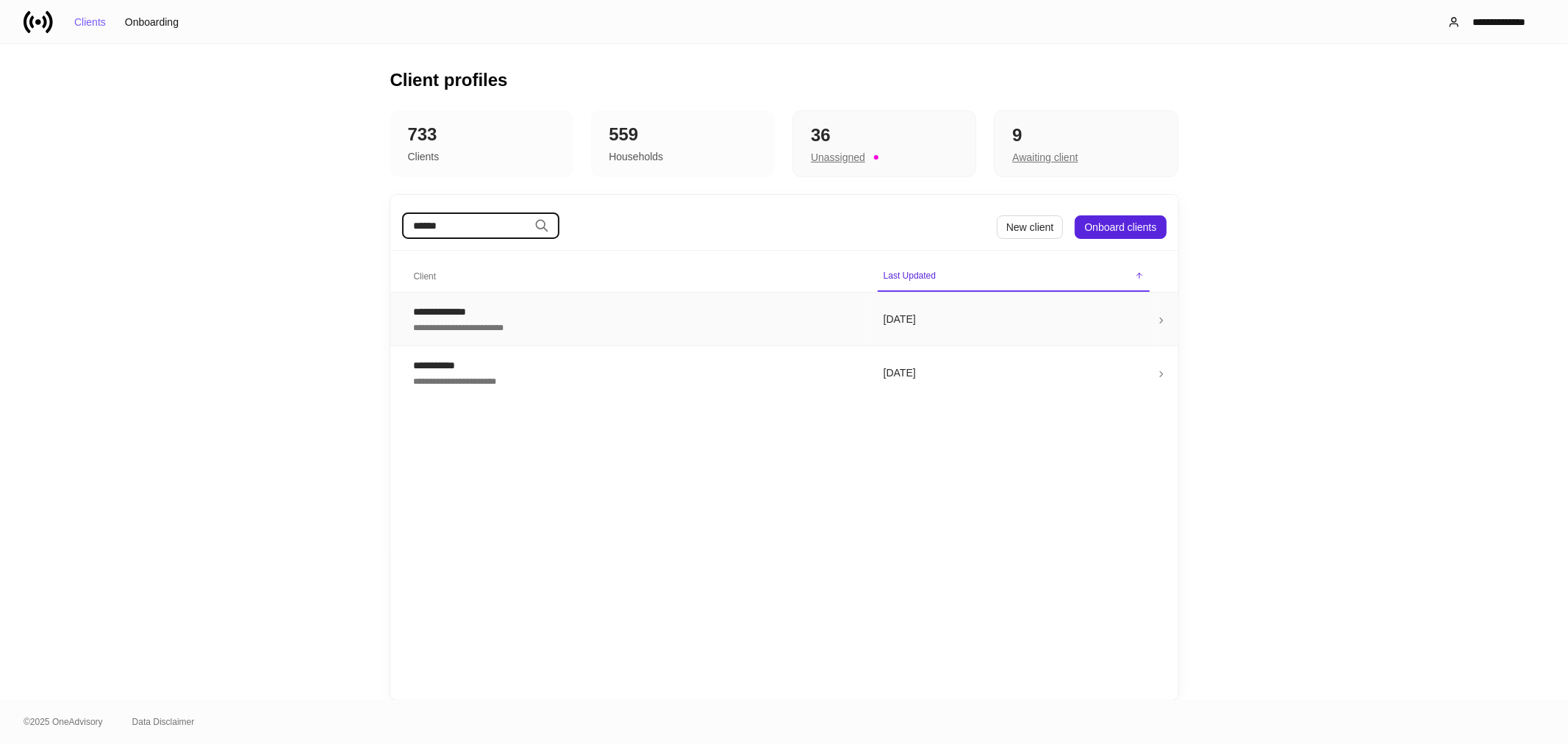 type on "******" 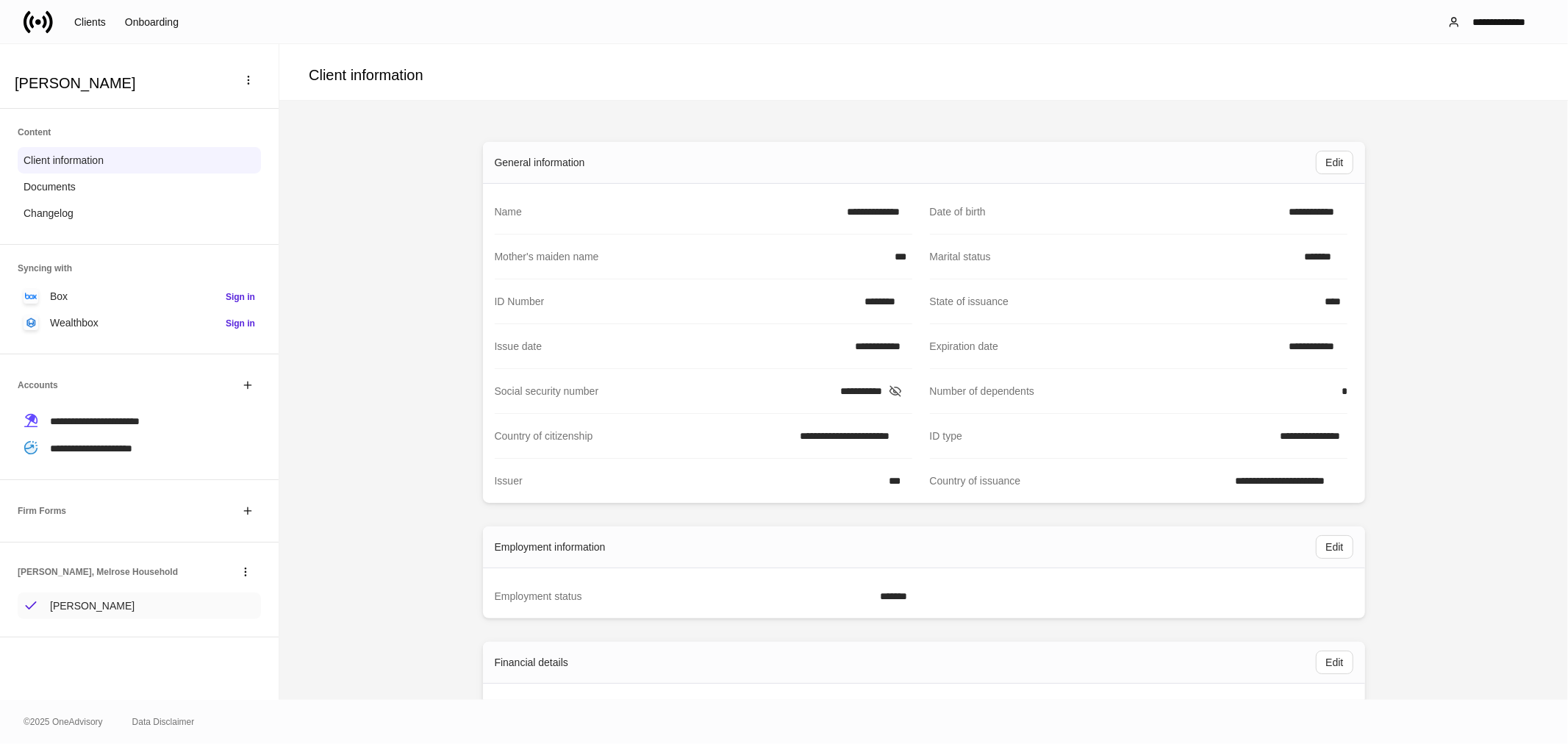 click on "Melrose Miller" at bounding box center (92, 606) 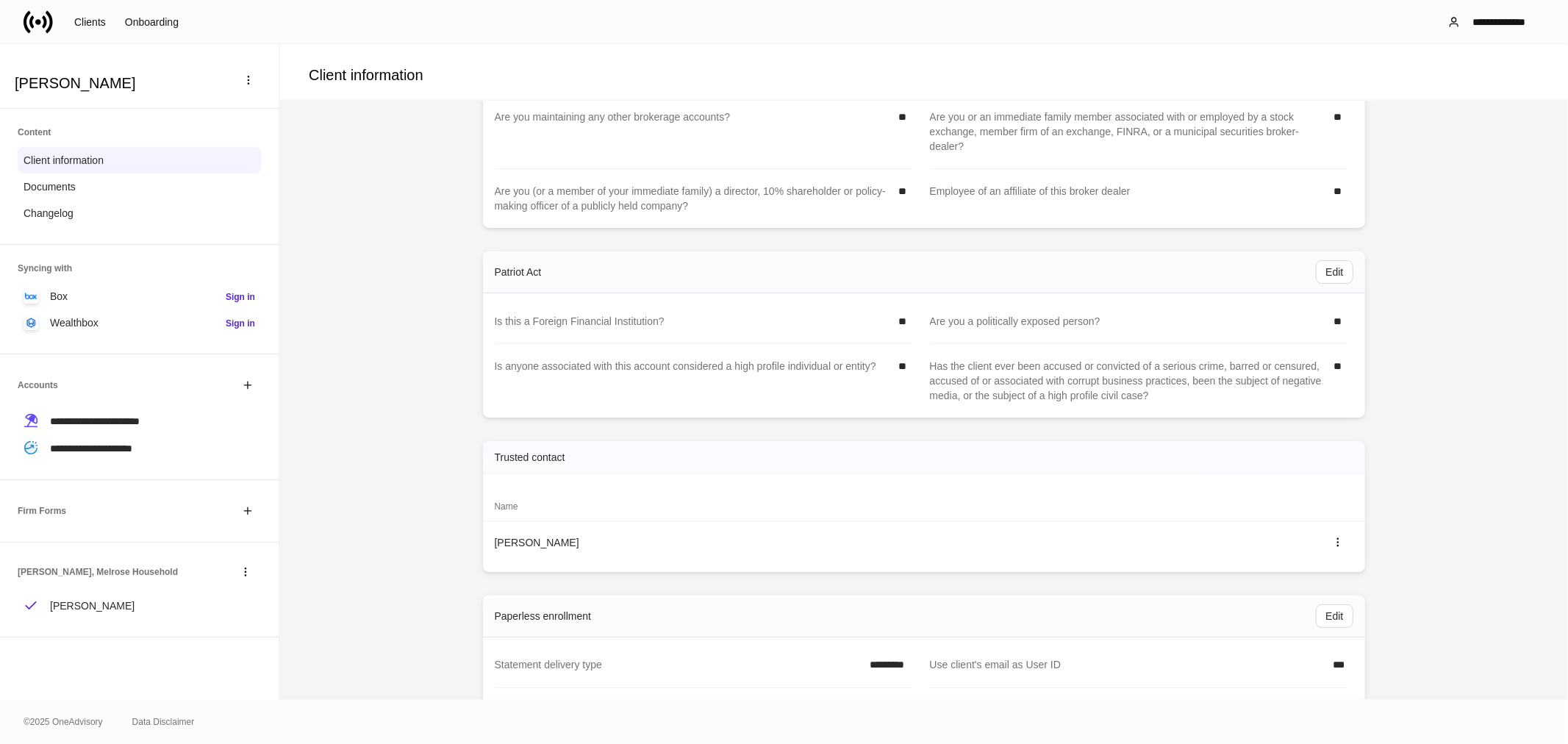 scroll, scrollTop: 1920, scrollLeft: 0, axis: vertical 